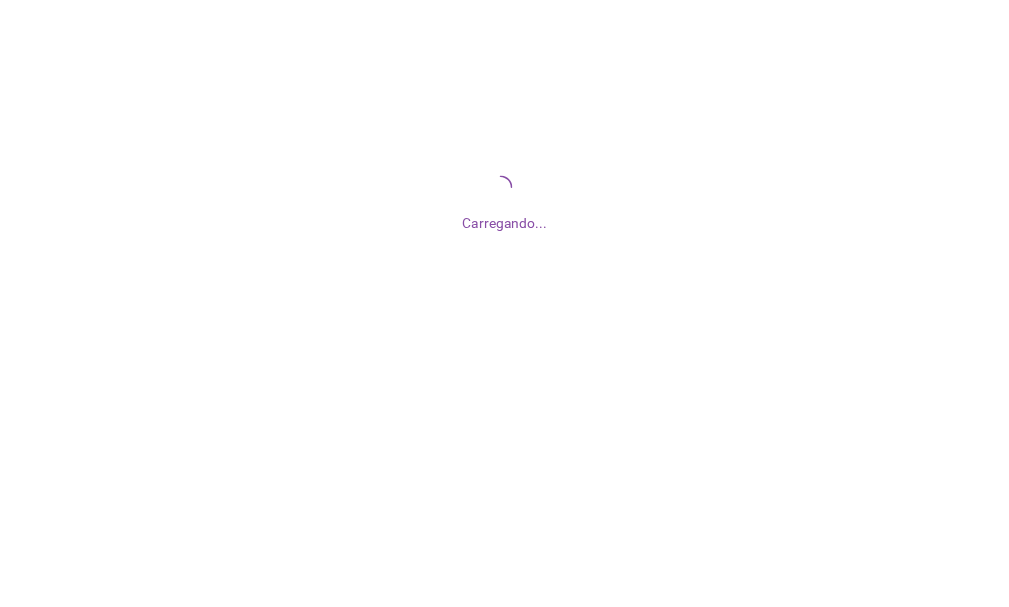 scroll, scrollTop: 0, scrollLeft: 0, axis: both 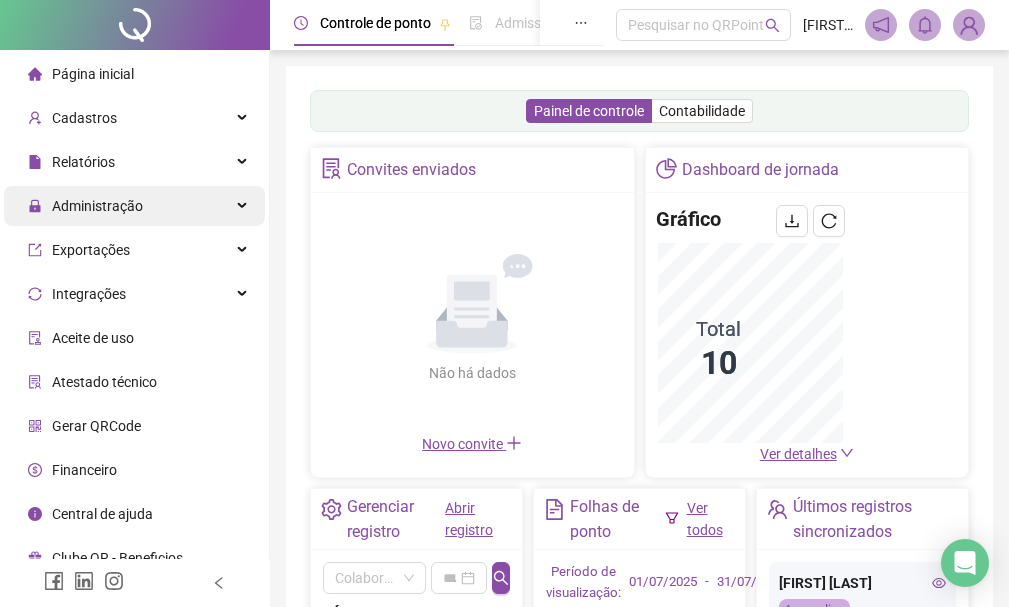 click on "Administração" at bounding box center [97, 206] 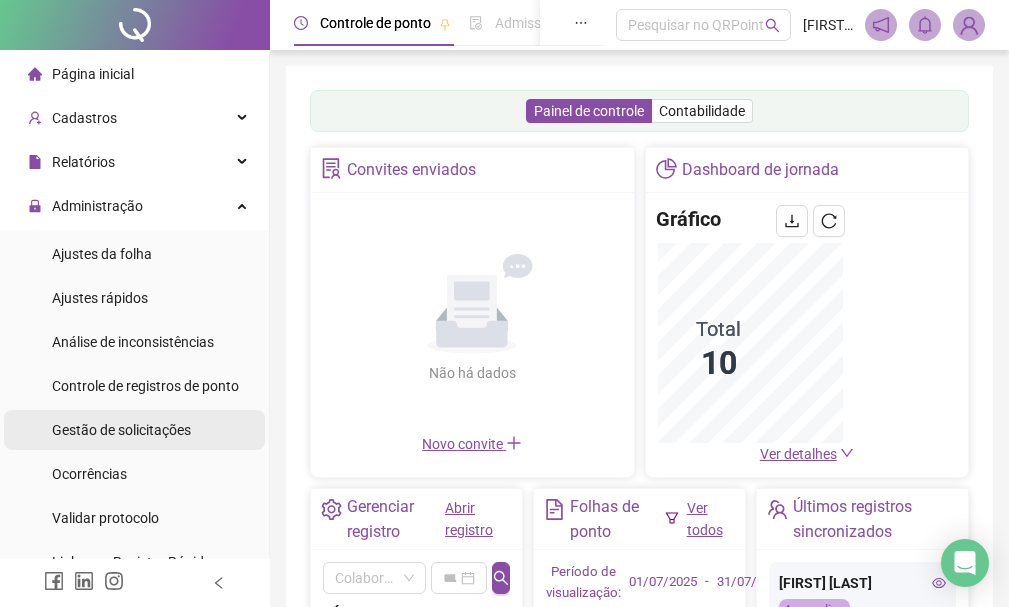 click on "Gestão de solicitações" at bounding box center (121, 430) 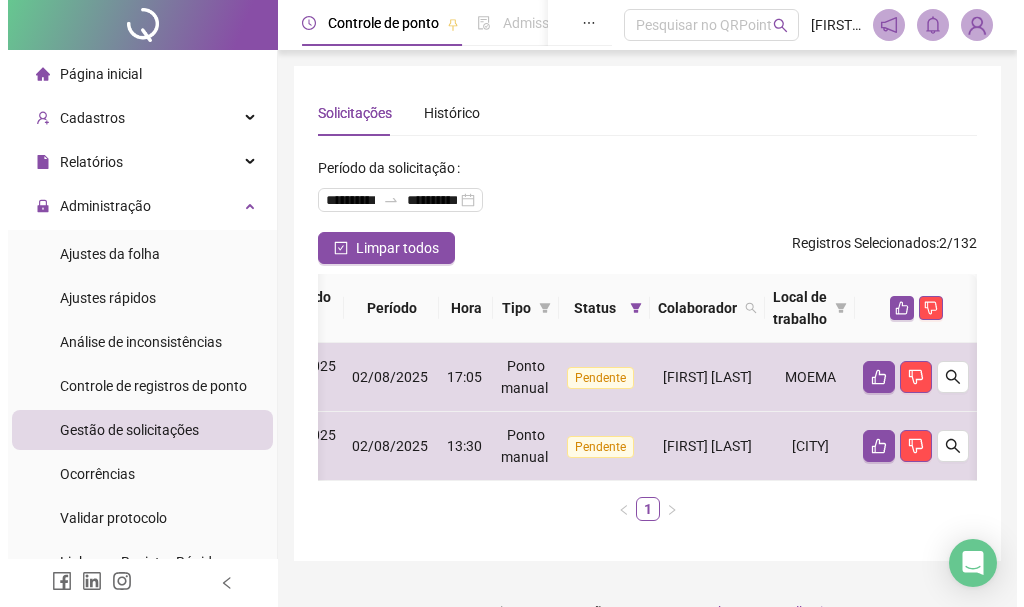 scroll, scrollTop: 0, scrollLeft: 315, axis: horizontal 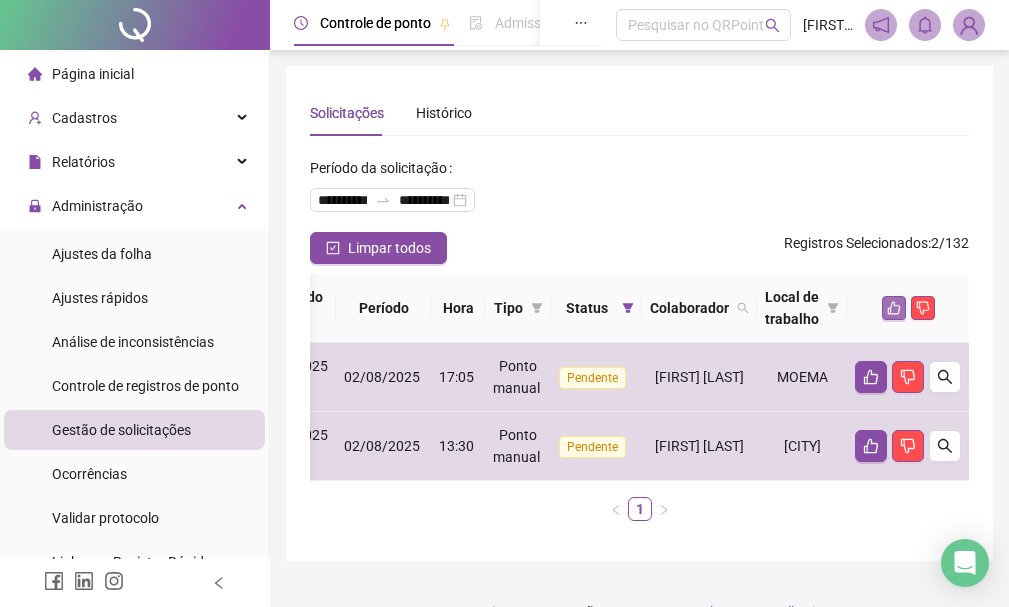 click 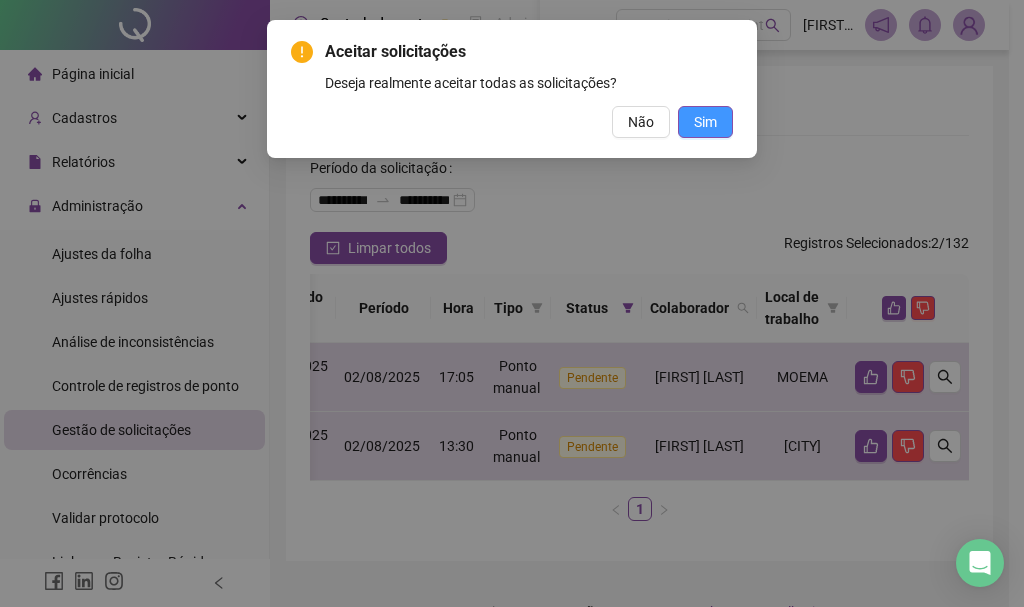 click on "Sim" at bounding box center [705, 122] 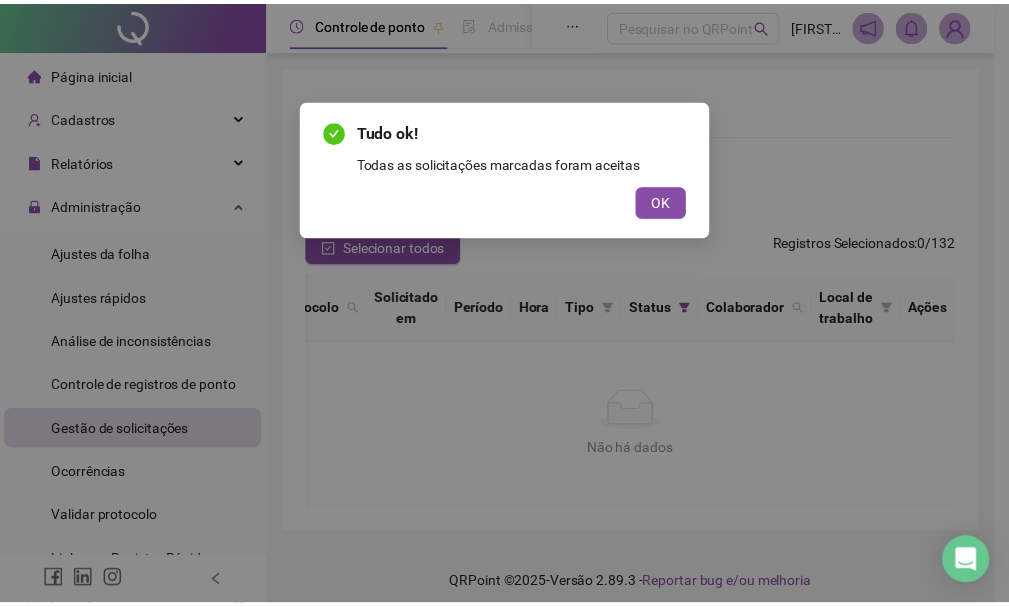scroll, scrollTop: 0, scrollLeft: 59, axis: horizontal 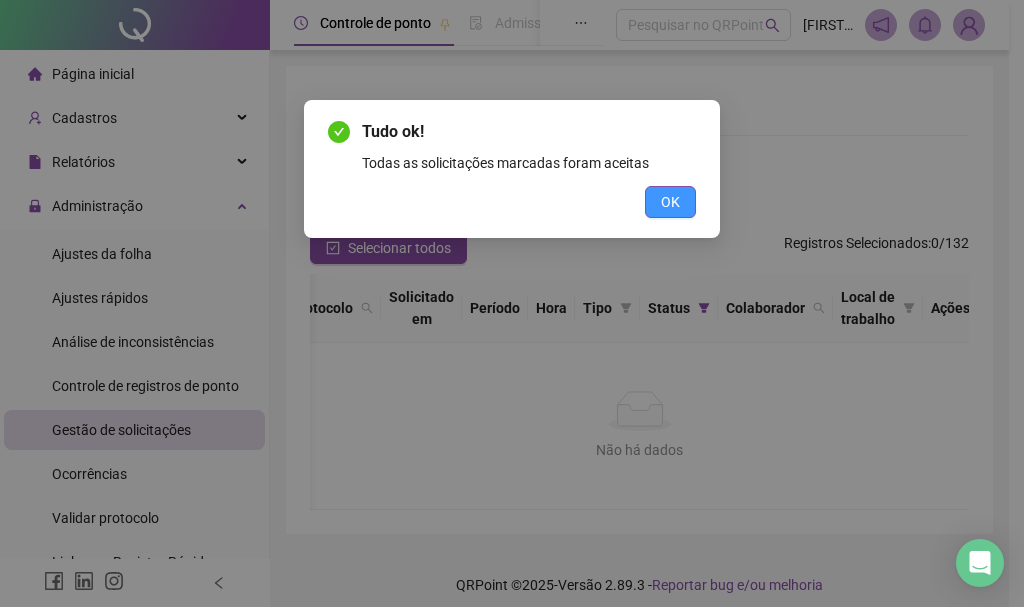 click on "OK" at bounding box center (670, 202) 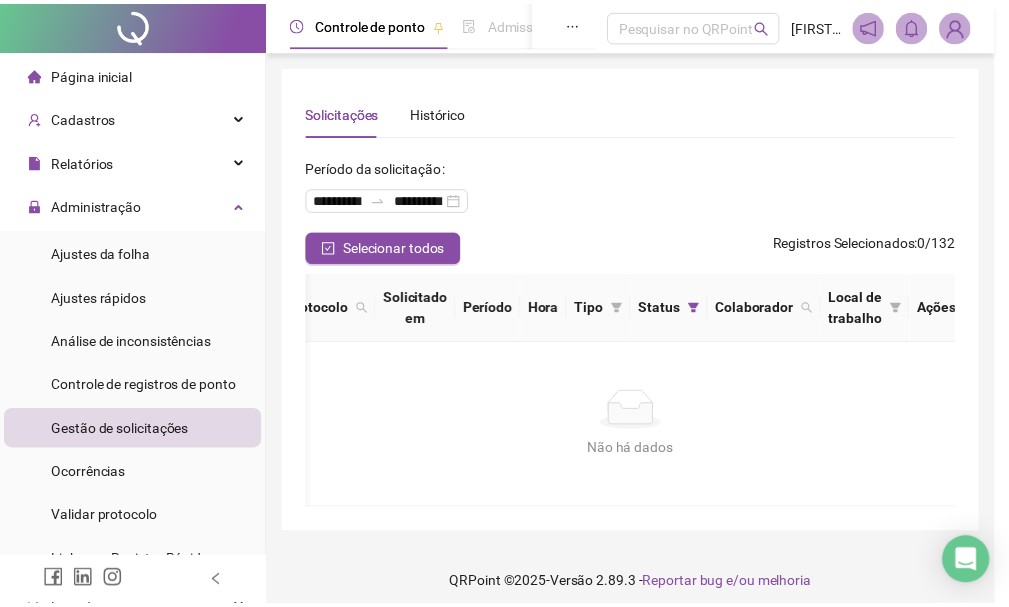 scroll, scrollTop: 0, scrollLeft: 44, axis: horizontal 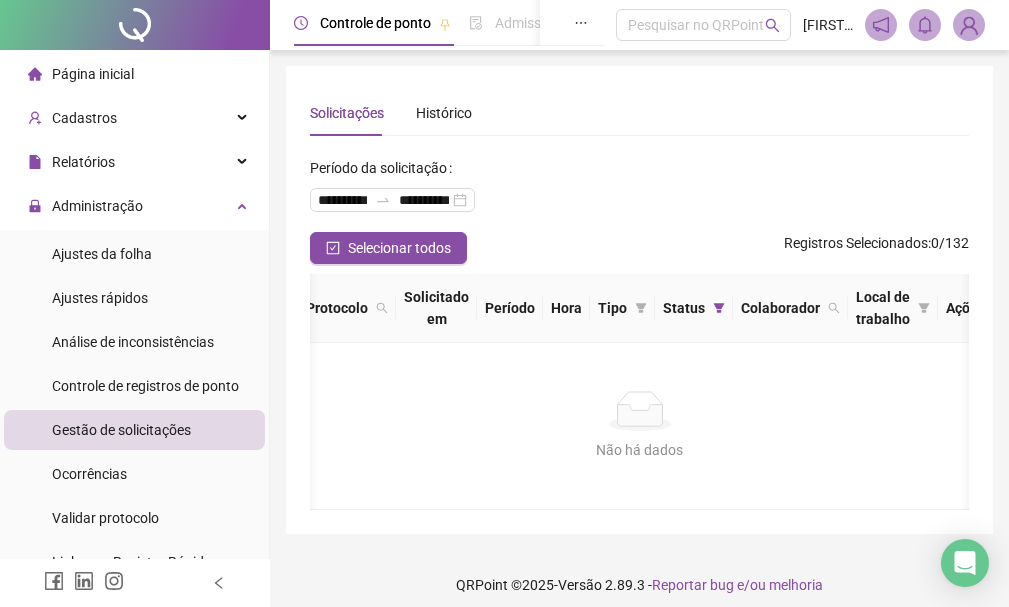 drag, startPoint x: 491, startPoint y: 526, endPoint x: 352, endPoint y: 525, distance: 139.0036 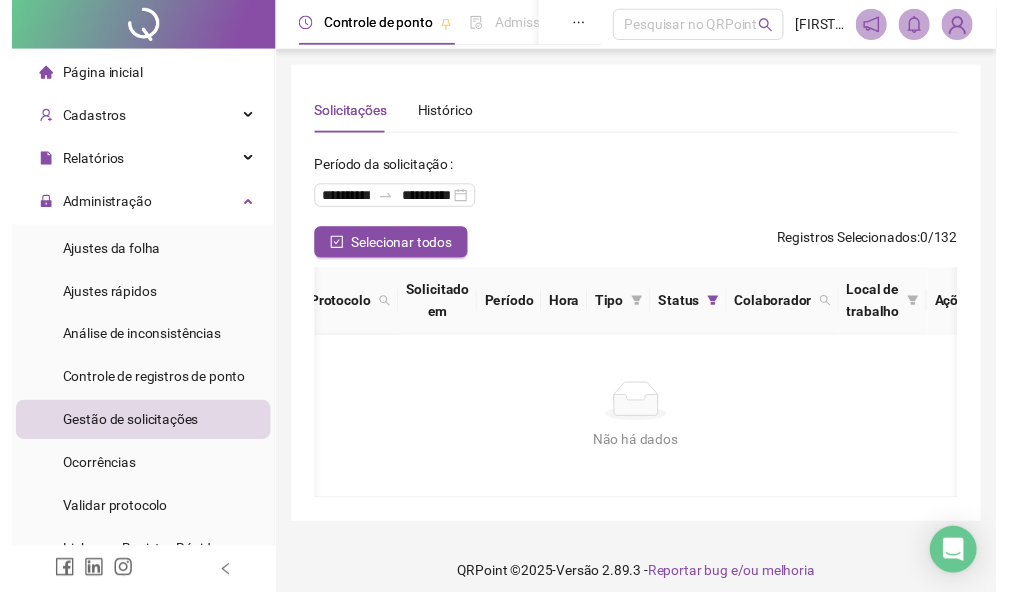 scroll, scrollTop: 0, scrollLeft: 0, axis: both 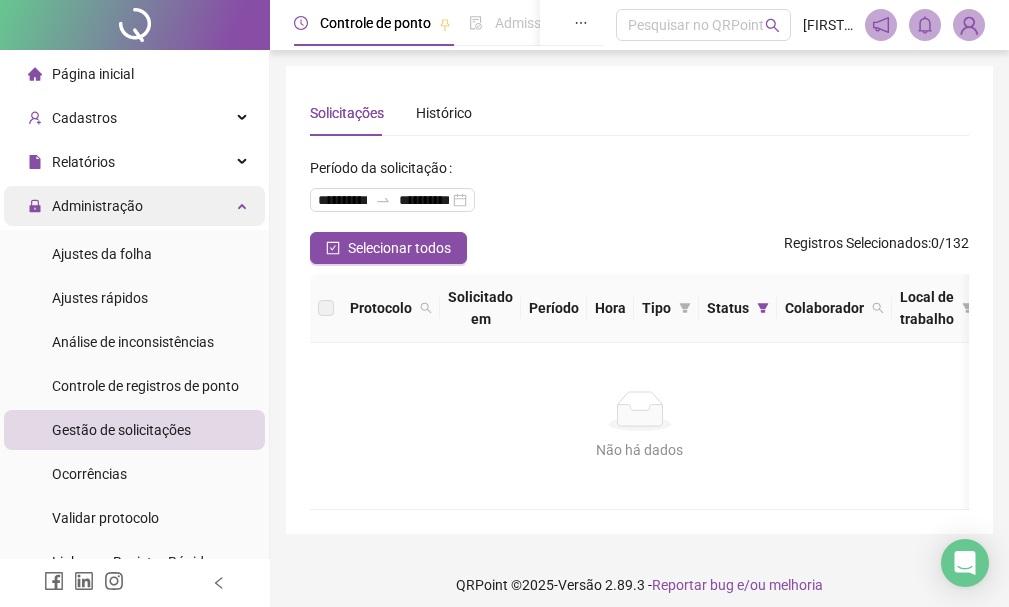 click on "Administração" at bounding box center (134, 206) 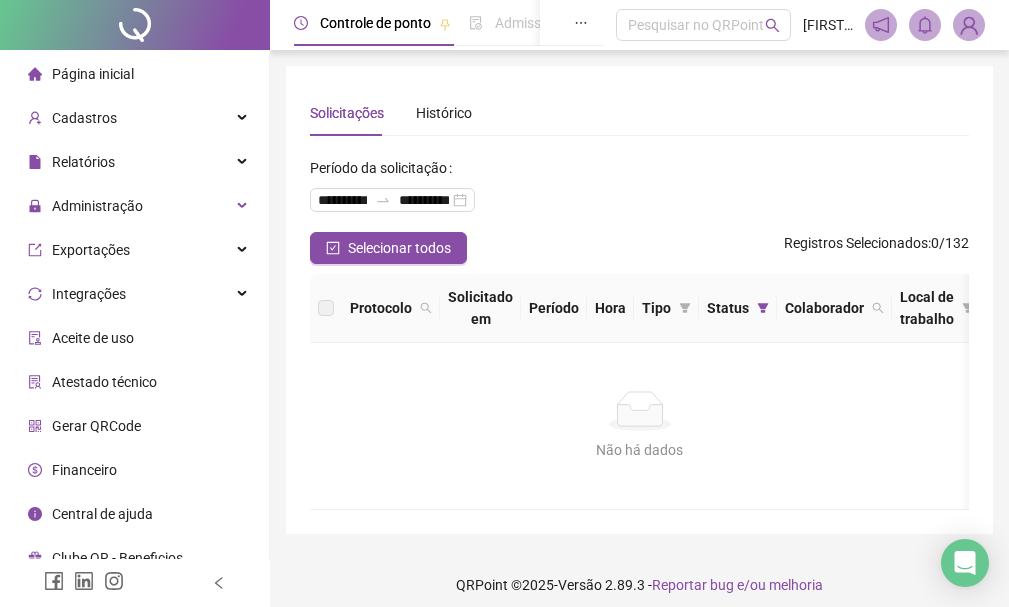 click on "Página inicial" at bounding box center [93, 74] 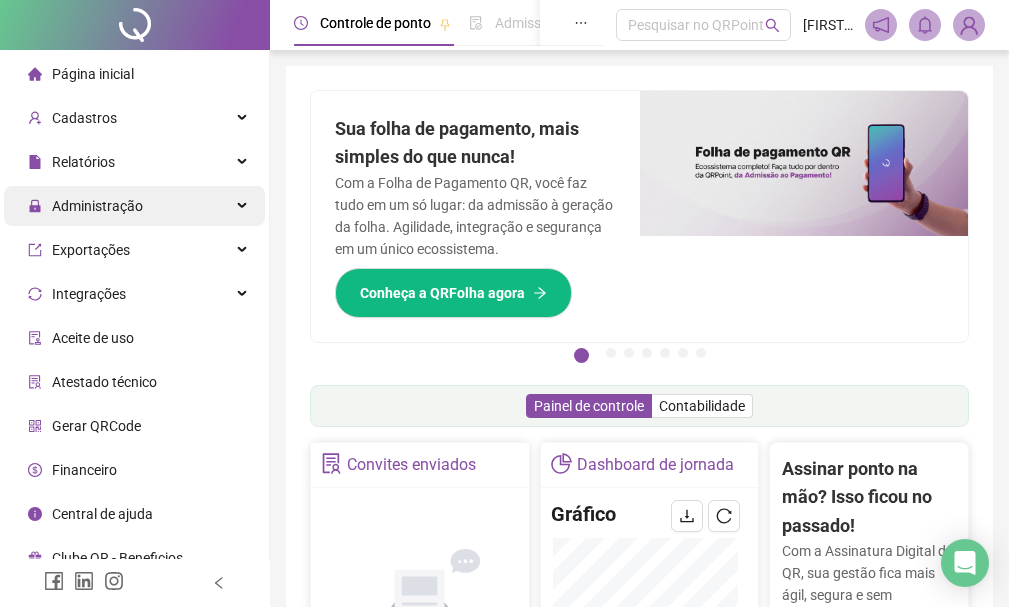 click on "Administração" at bounding box center (97, 206) 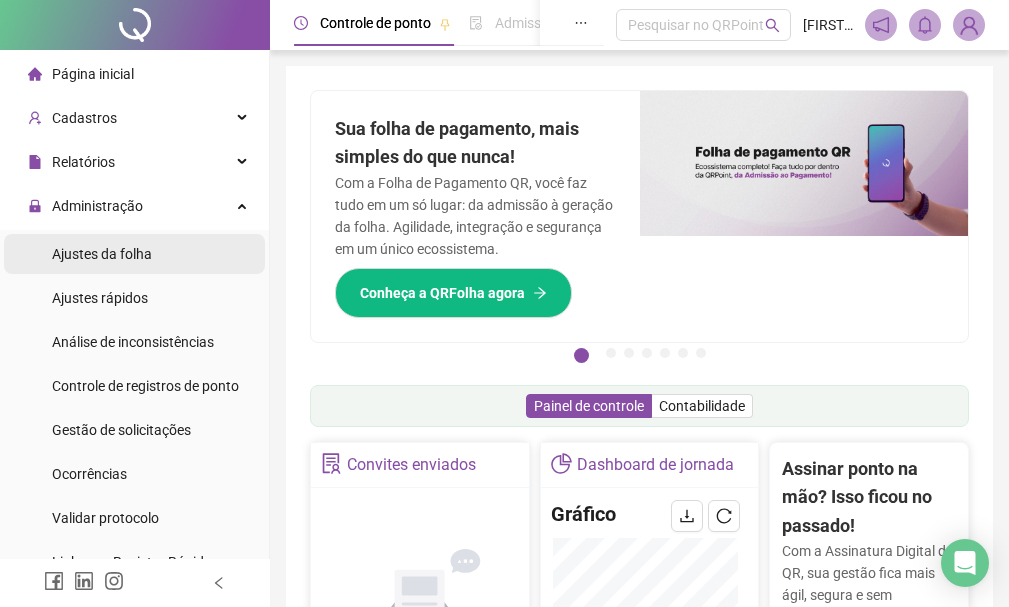 click on "Ajustes da folha" at bounding box center [102, 254] 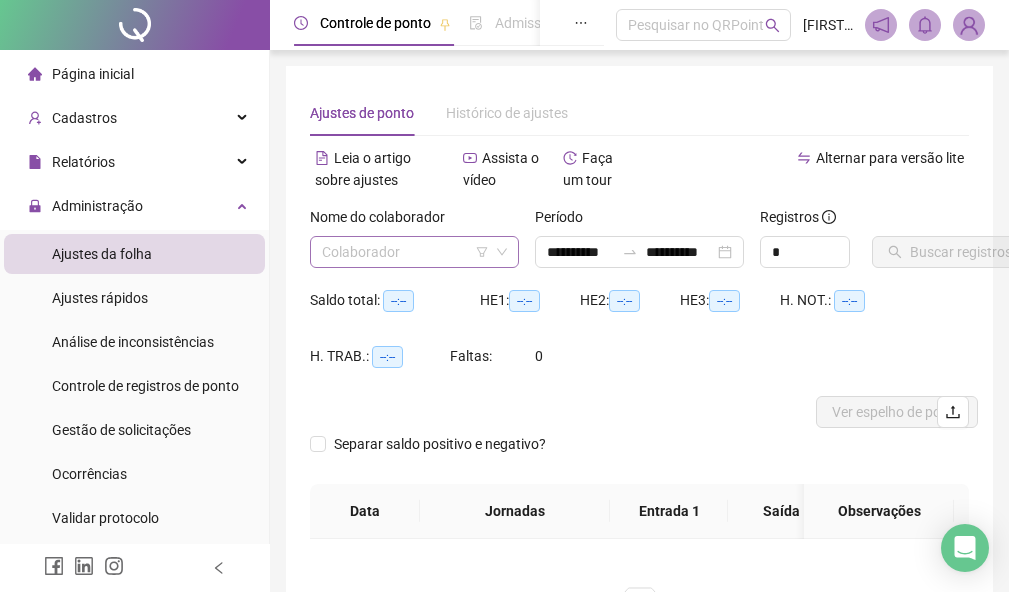 click at bounding box center [405, 252] 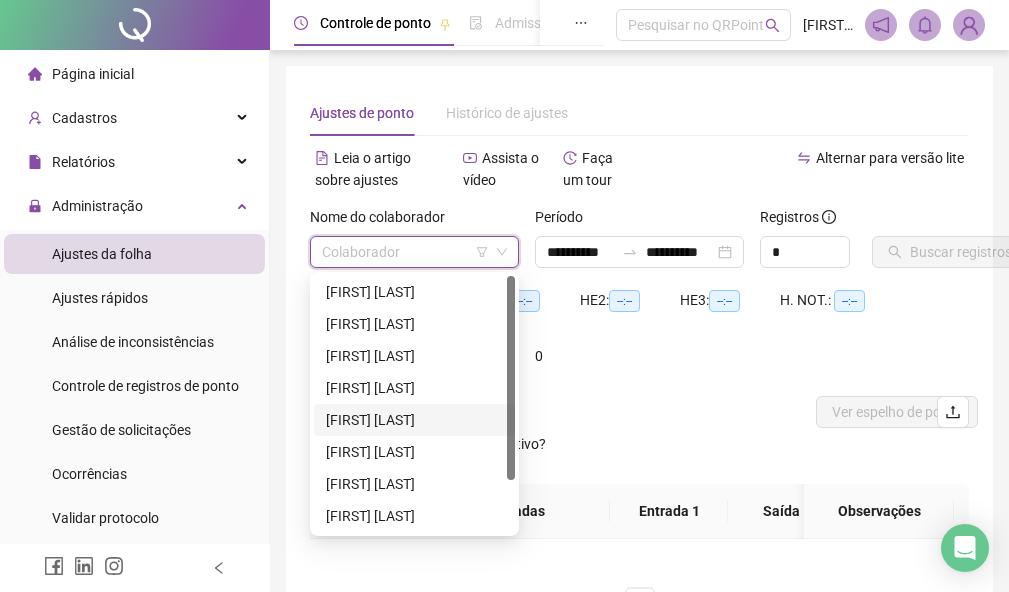click on "[FIRST] [LAST]" at bounding box center (414, 420) 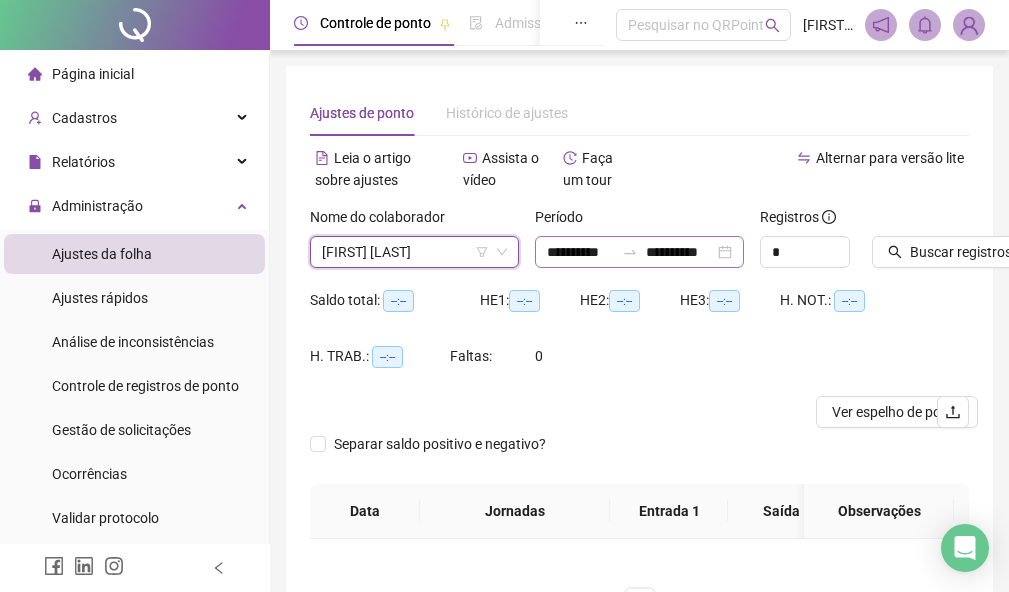 click on "**********" at bounding box center [639, 252] 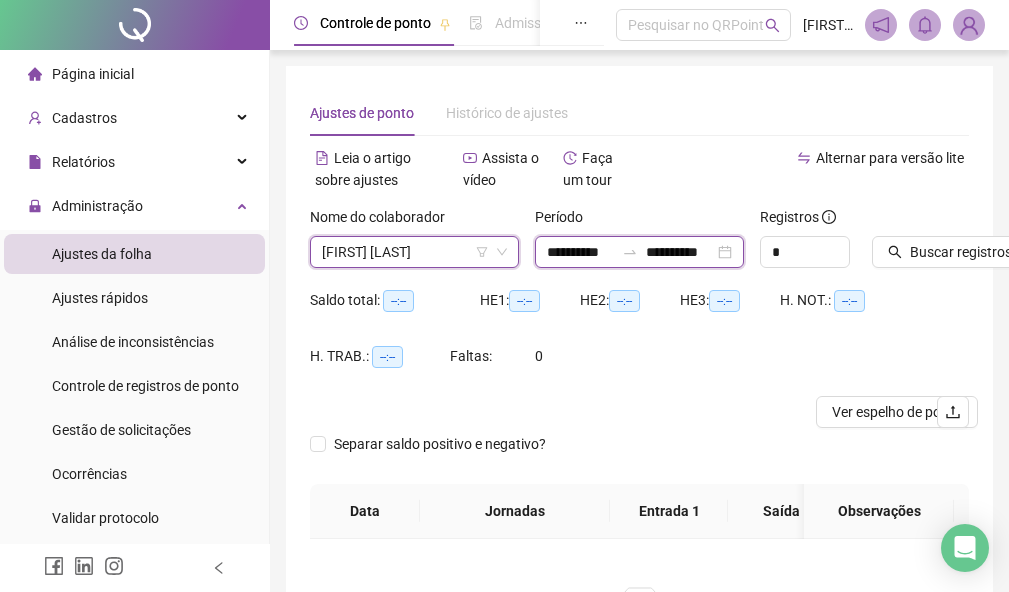 scroll, scrollTop: 0, scrollLeft: 3, axis: horizontal 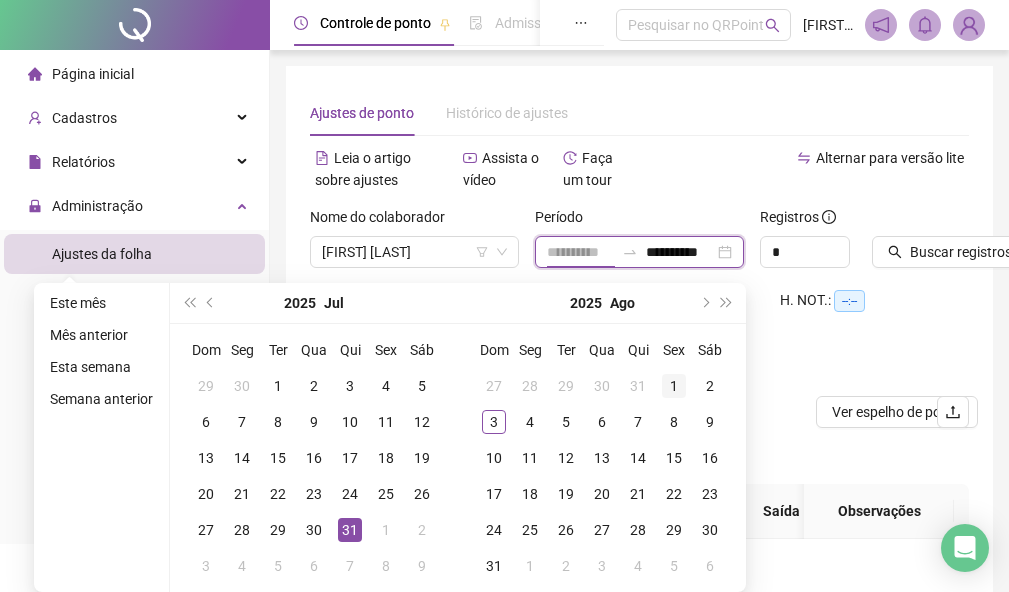 type on "**********" 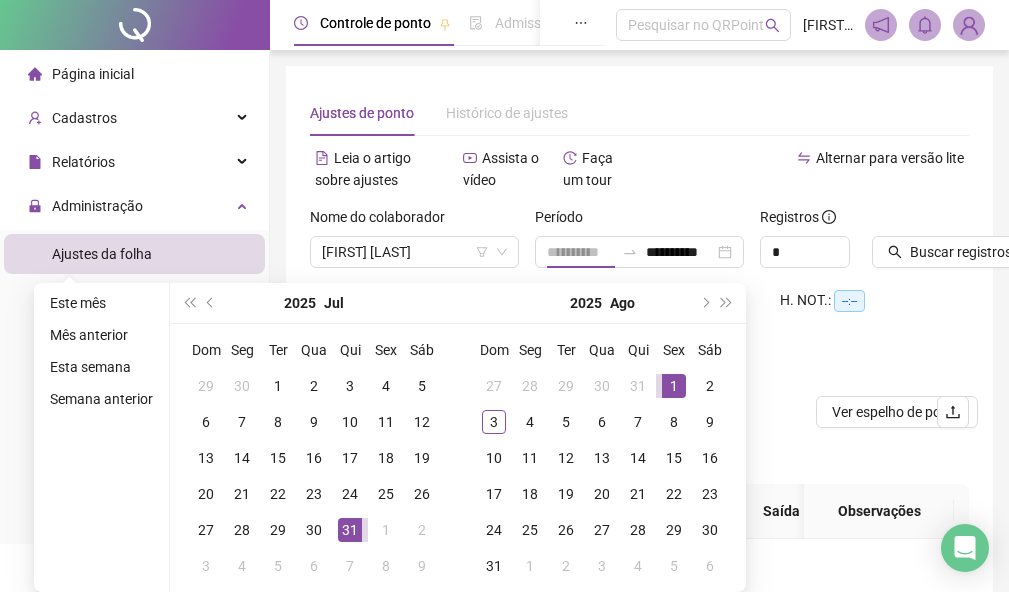 click on "1" at bounding box center [674, 386] 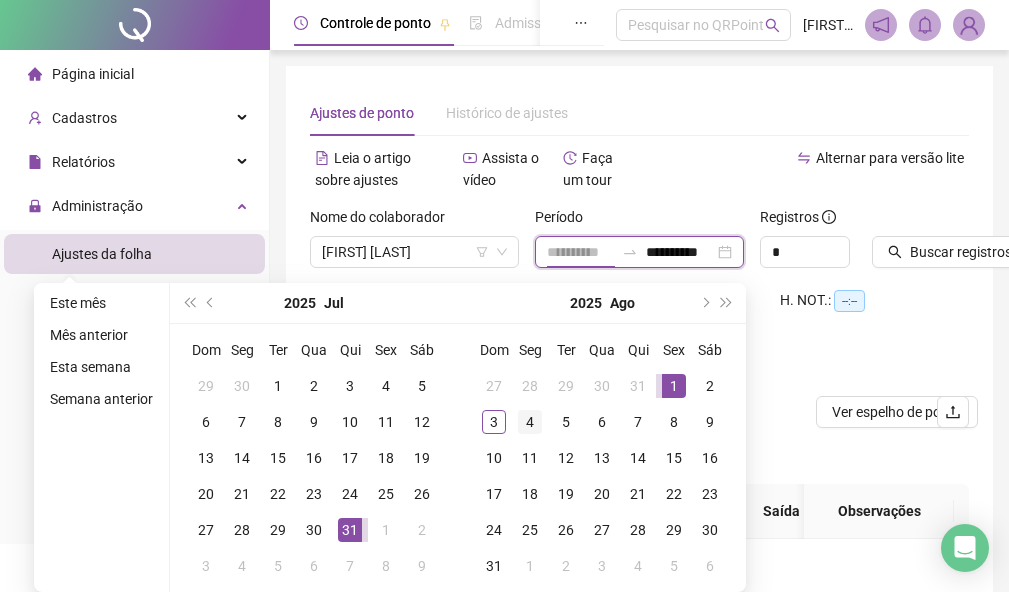 scroll, scrollTop: 0, scrollLeft: 0, axis: both 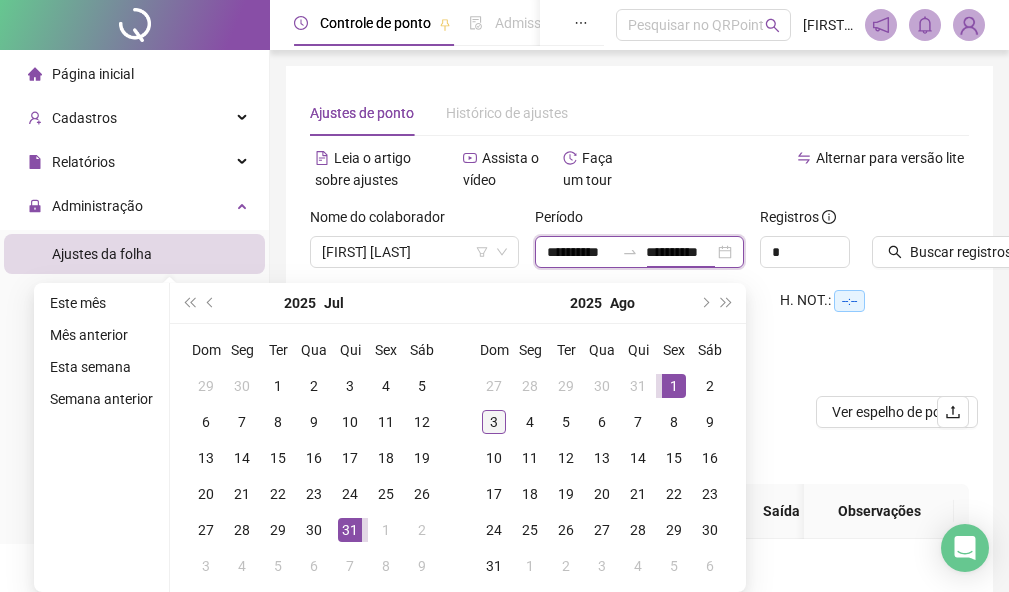 type on "**********" 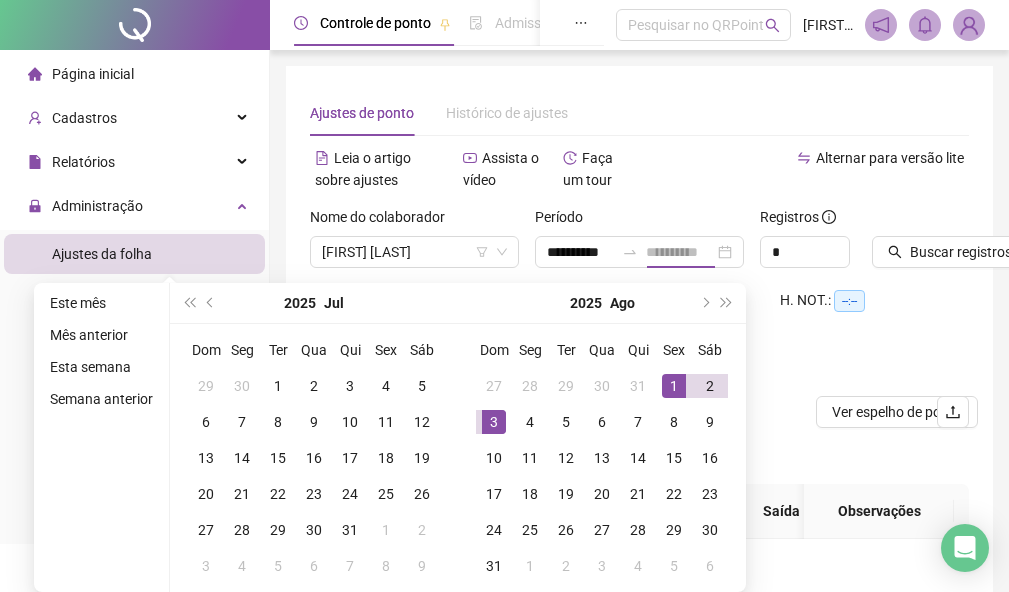 click on "3" at bounding box center (494, 422) 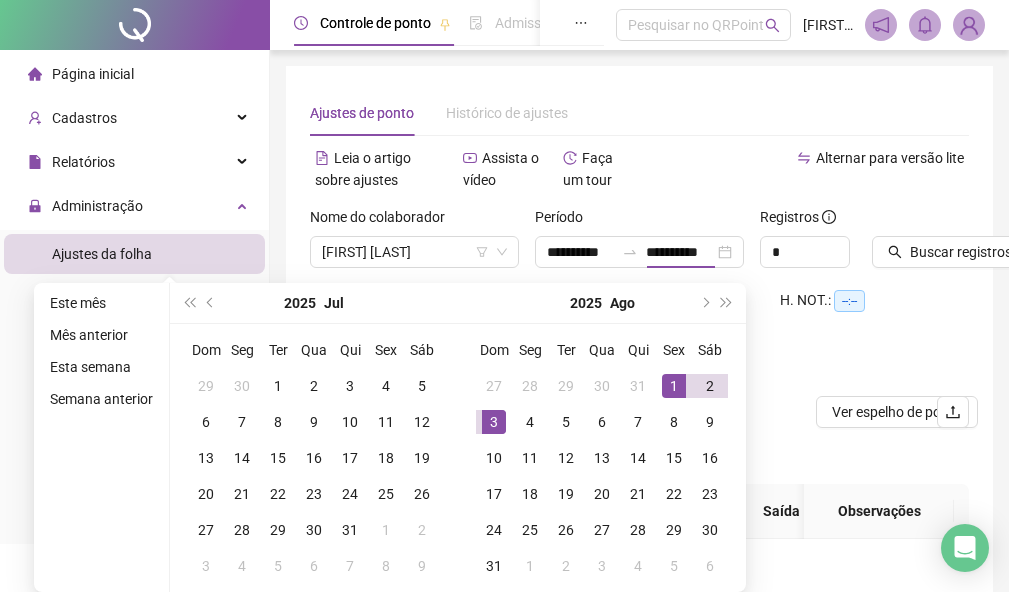 scroll, scrollTop: 0, scrollLeft: 0, axis: both 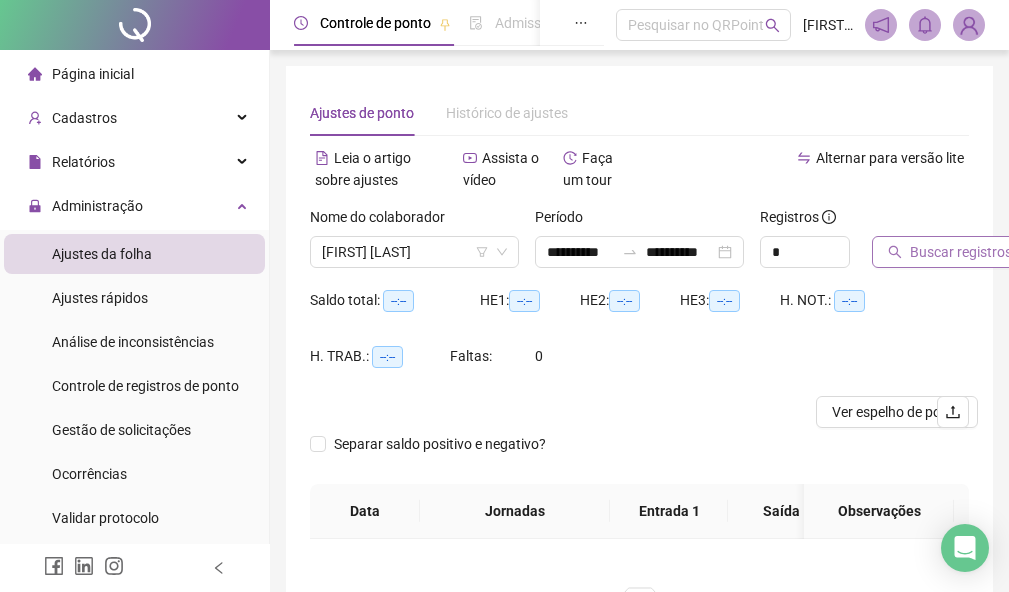 click on "Buscar registros" at bounding box center [961, 252] 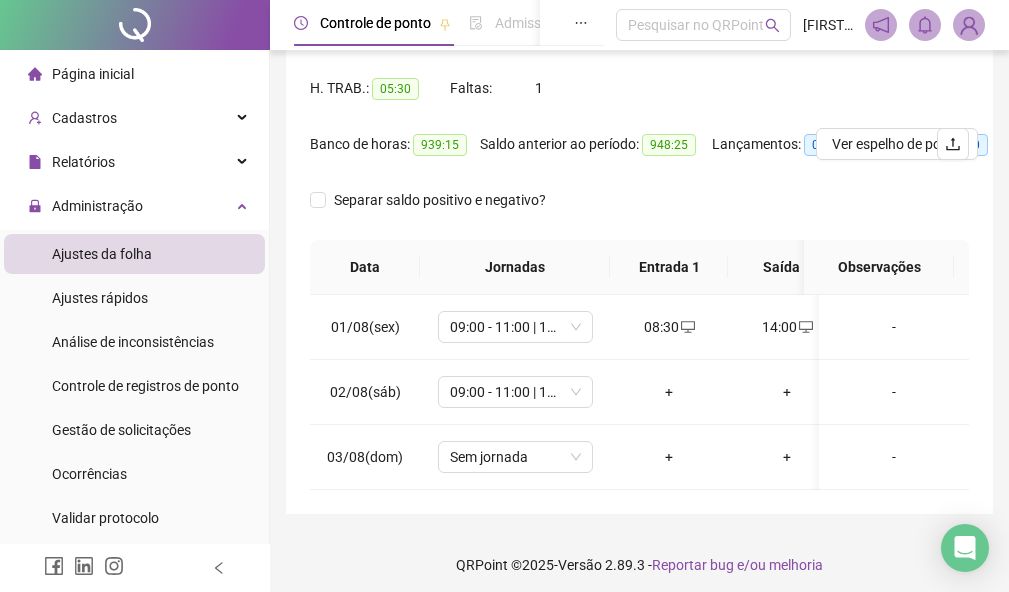 scroll, scrollTop: 291, scrollLeft: 0, axis: vertical 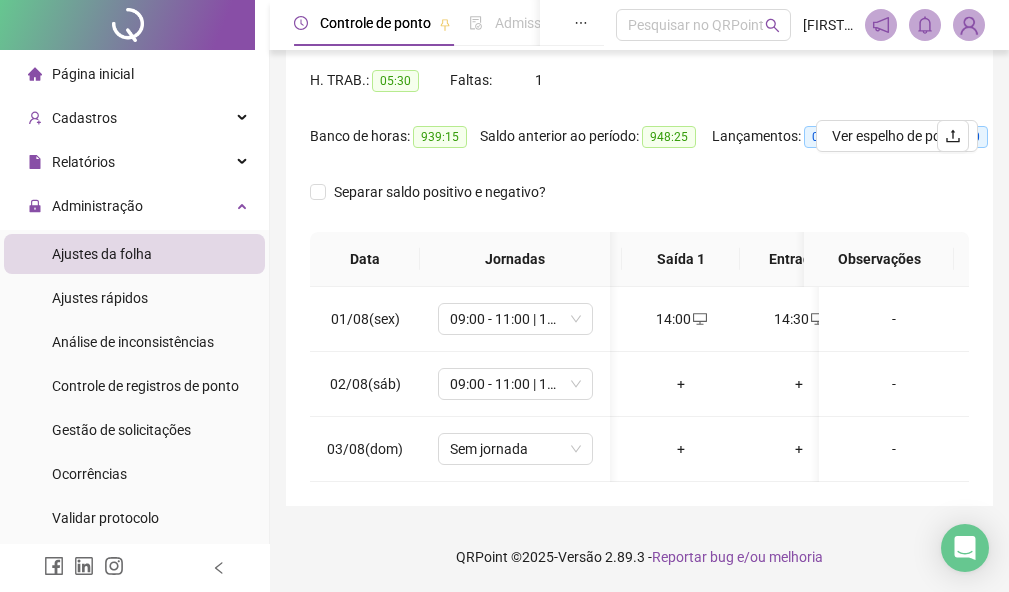 click 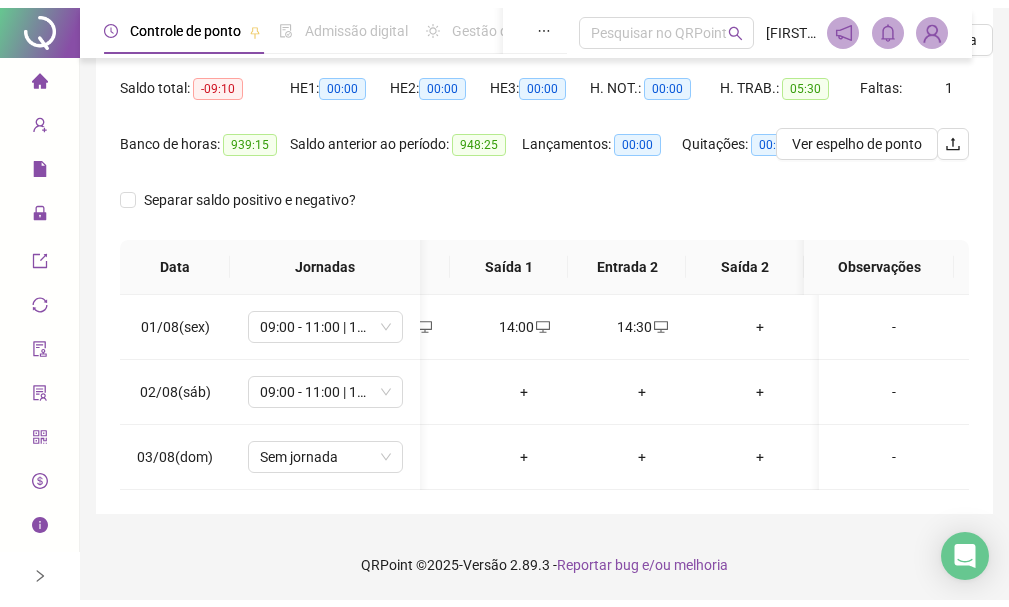 scroll, scrollTop: 220, scrollLeft: 0, axis: vertical 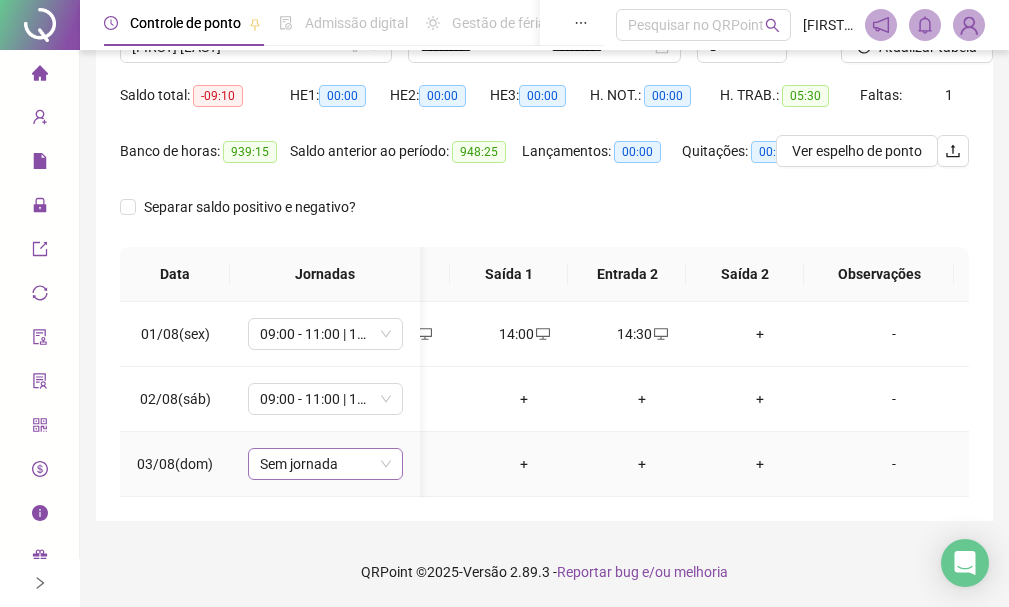 click on "Sem jornada" at bounding box center [325, 464] 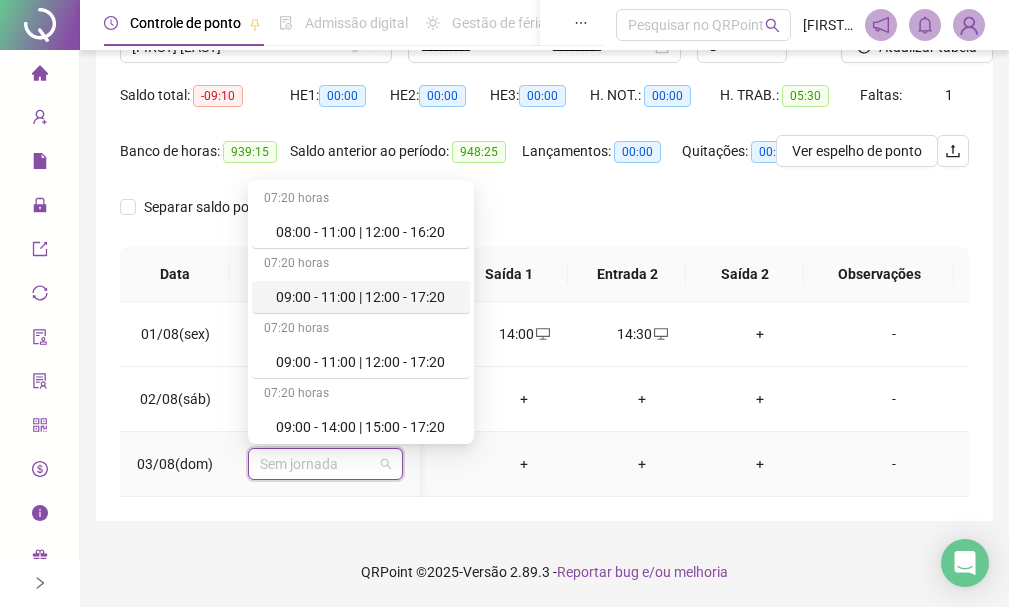 click on "09:00 - 11:00 | 12:00 - 17:20" at bounding box center (367, 297) 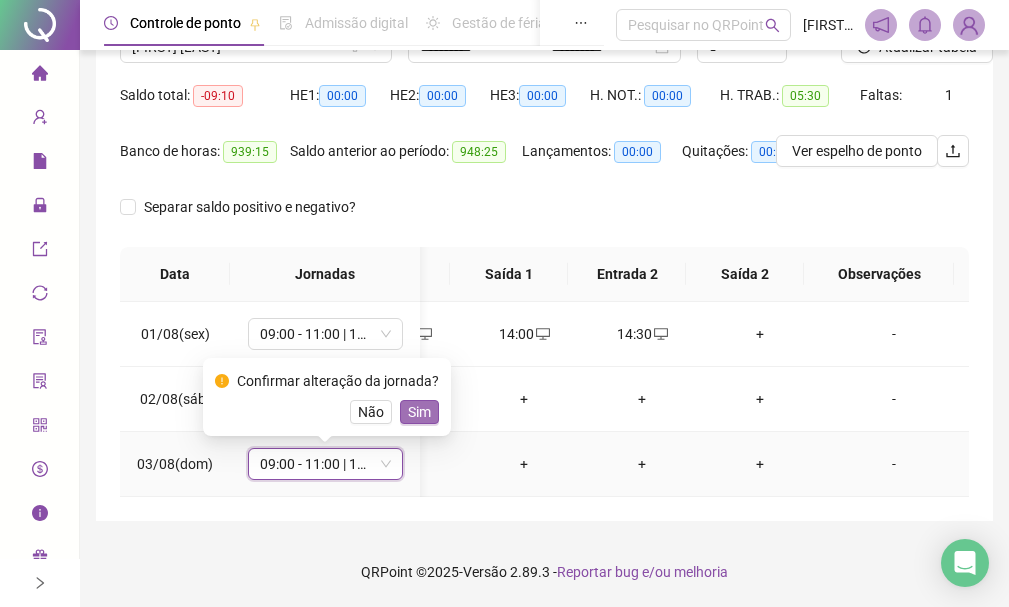 click on "Sim" at bounding box center (419, 412) 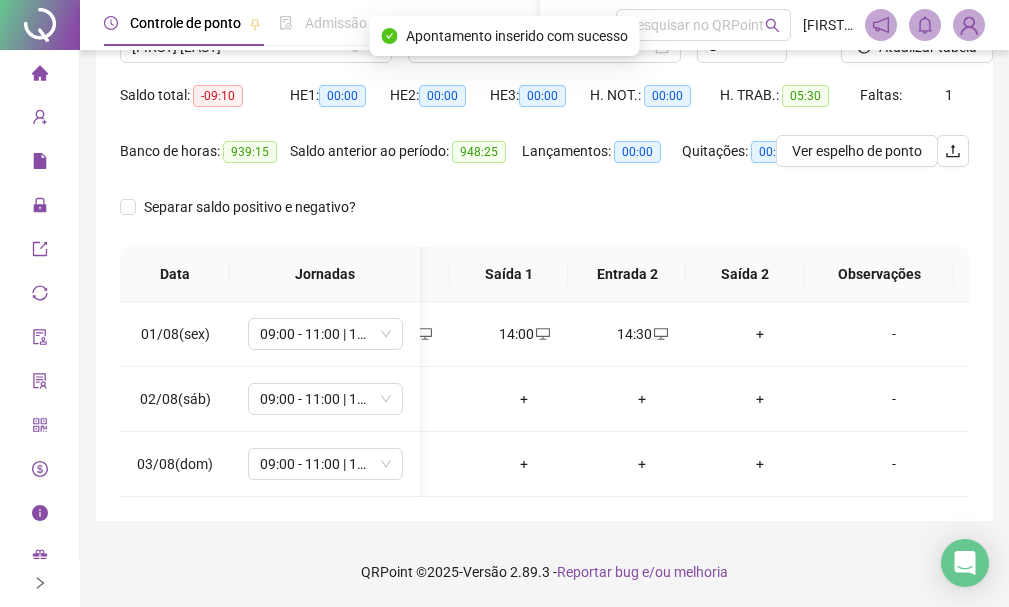 scroll, scrollTop: 0, scrollLeft: 67, axis: horizontal 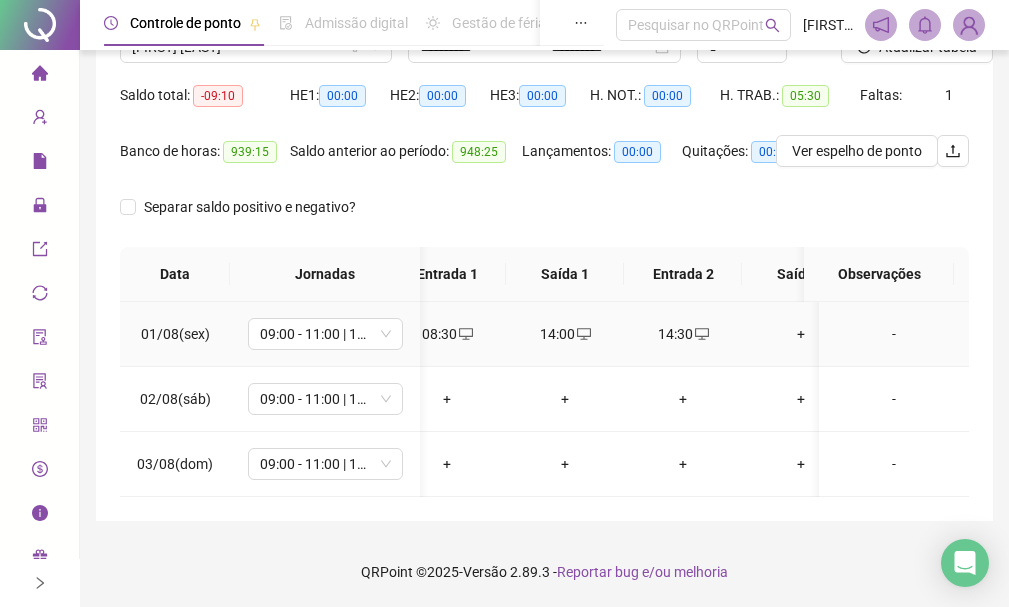 click on "+" at bounding box center [801, 334] 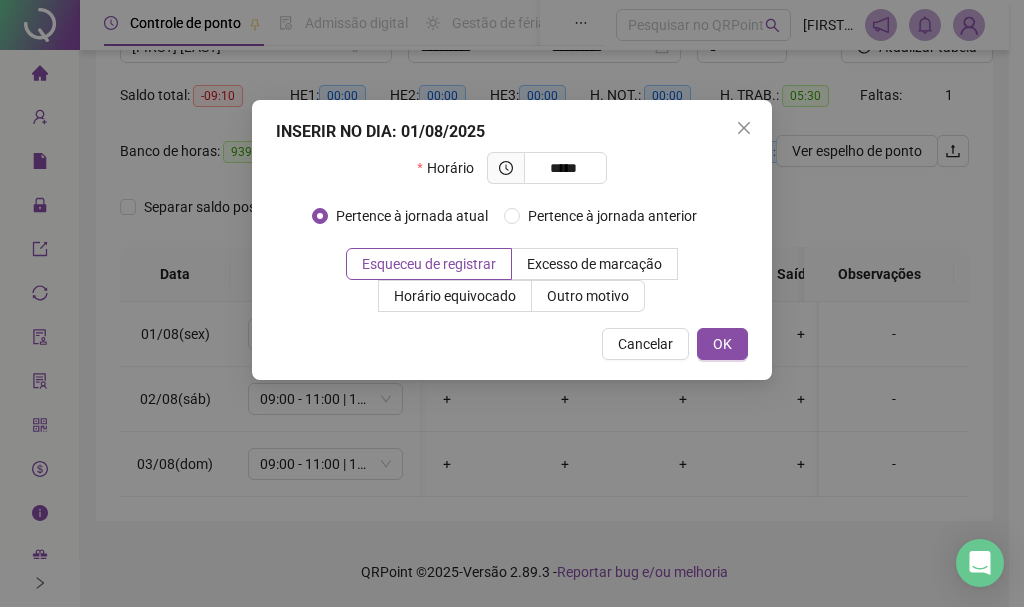 type on "*****" 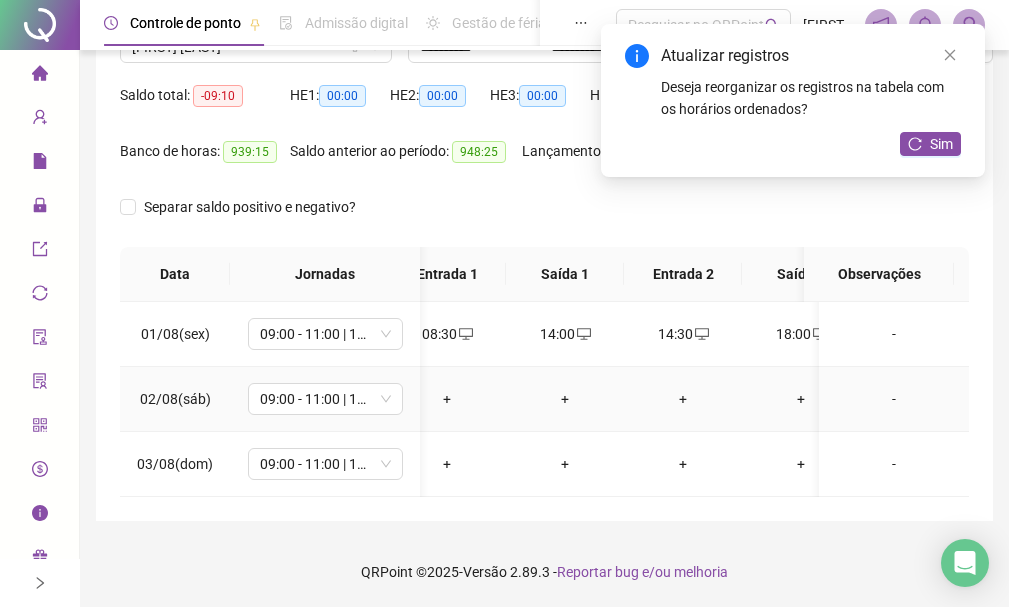 click on "+" at bounding box center [447, 399] 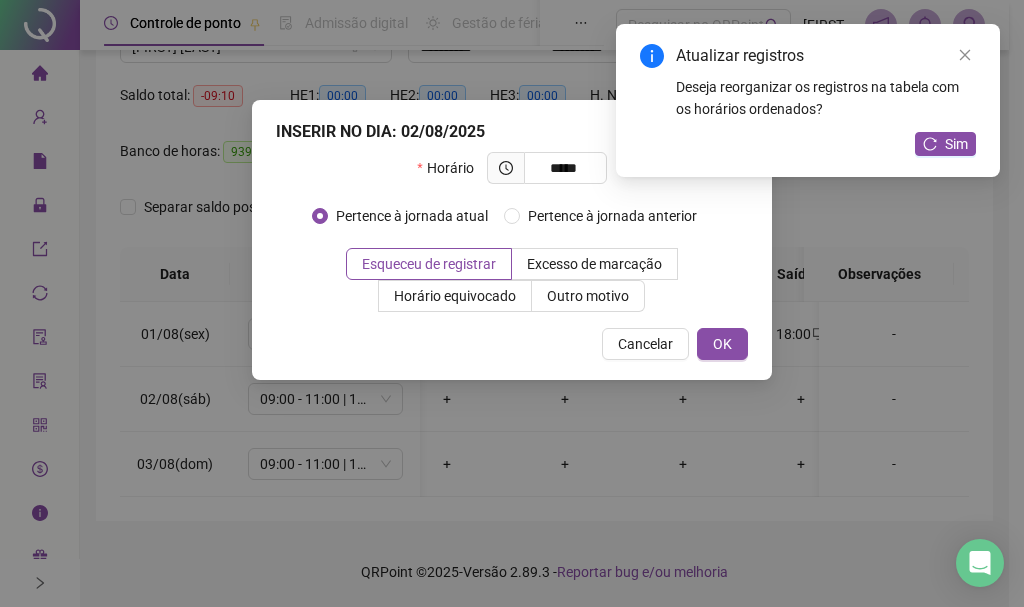 type on "*****" 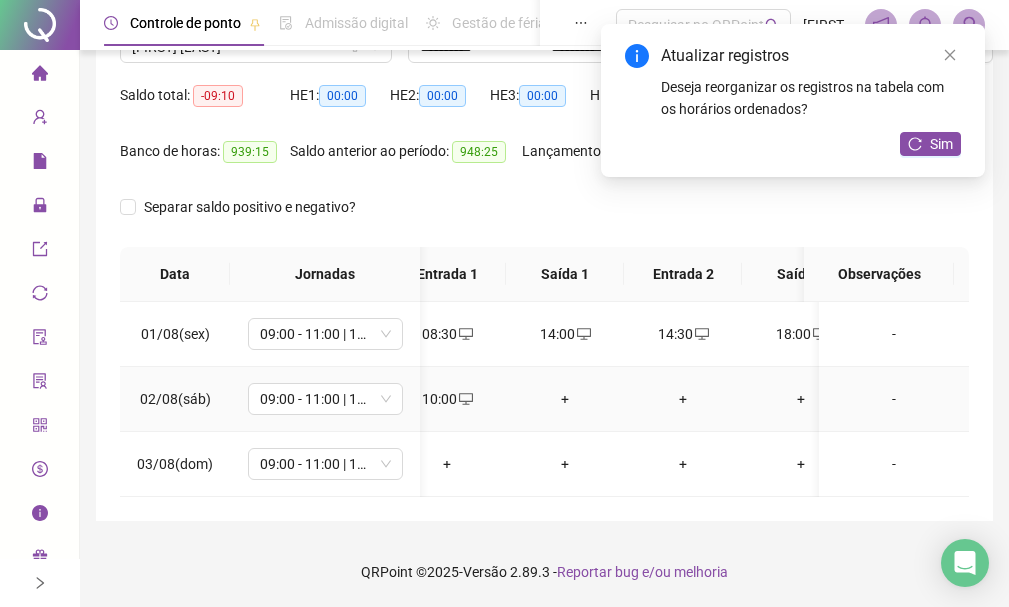click on "+" at bounding box center [565, 399] 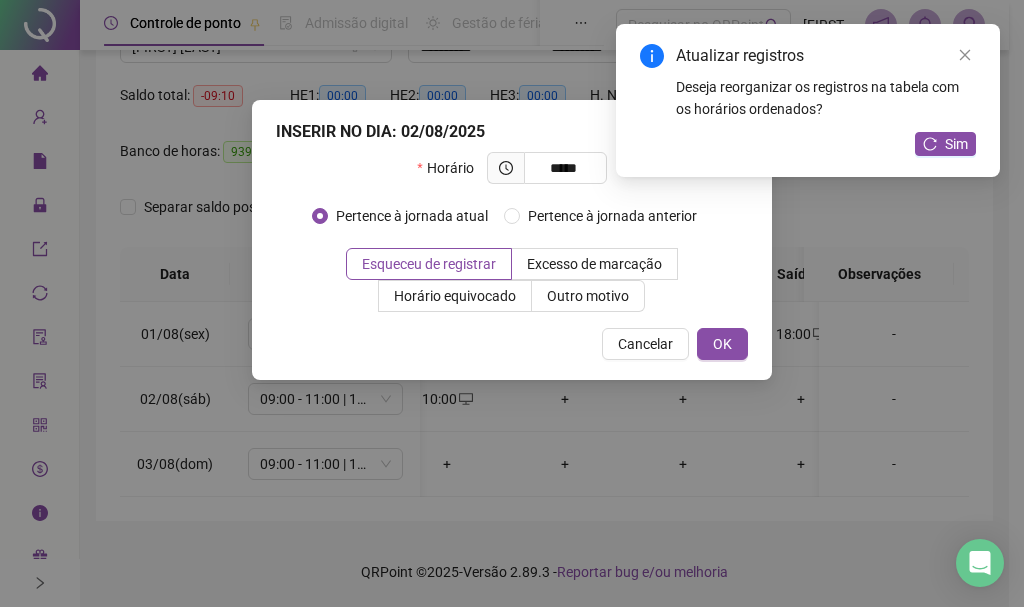 type on "*****" 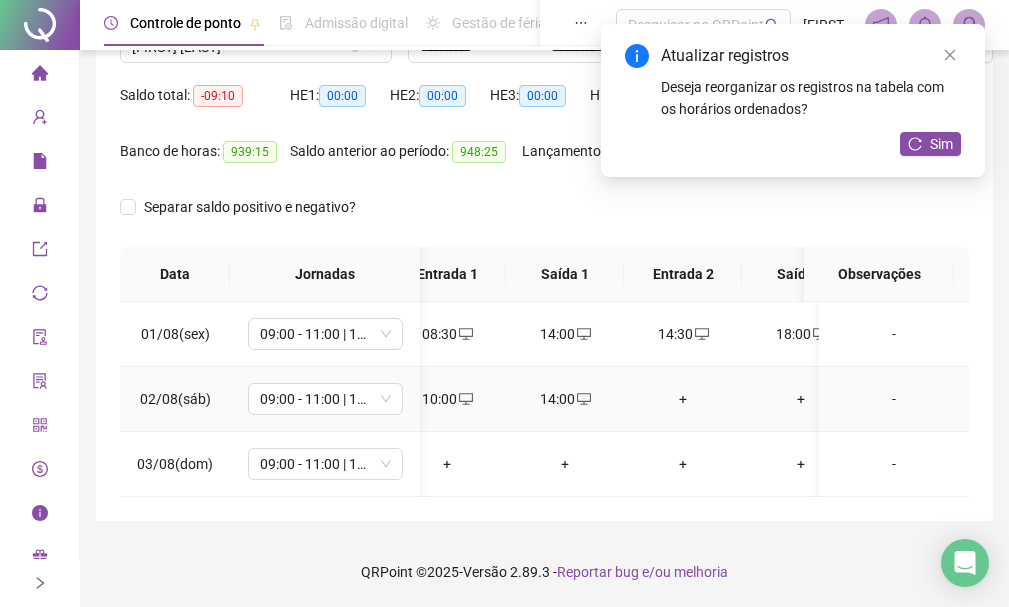 click on "+" at bounding box center [683, 399] 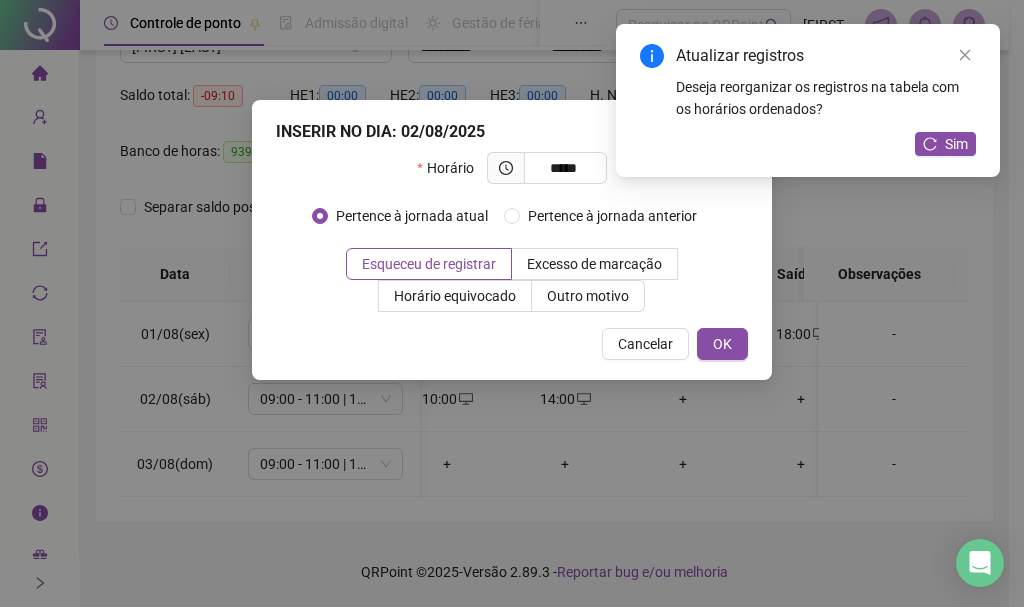 type on "*****" 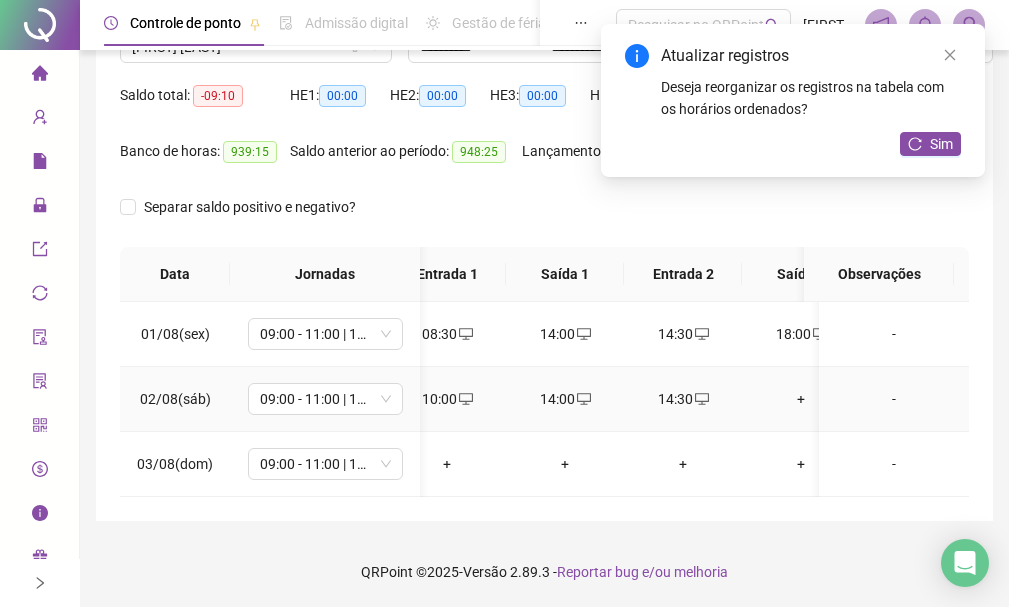 click on "+" at bounding box center (801, 399) 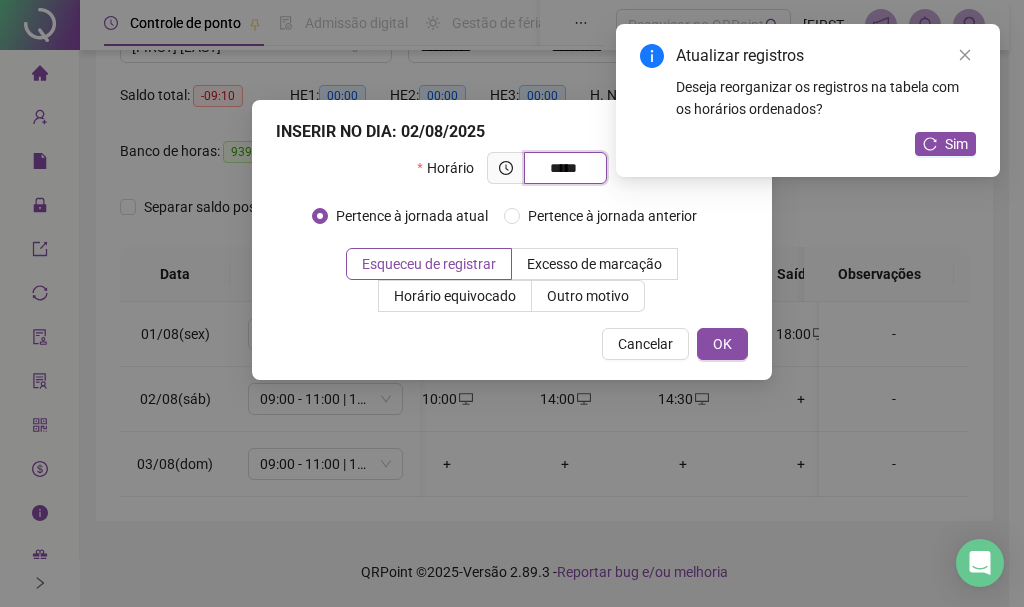 type on "*****" 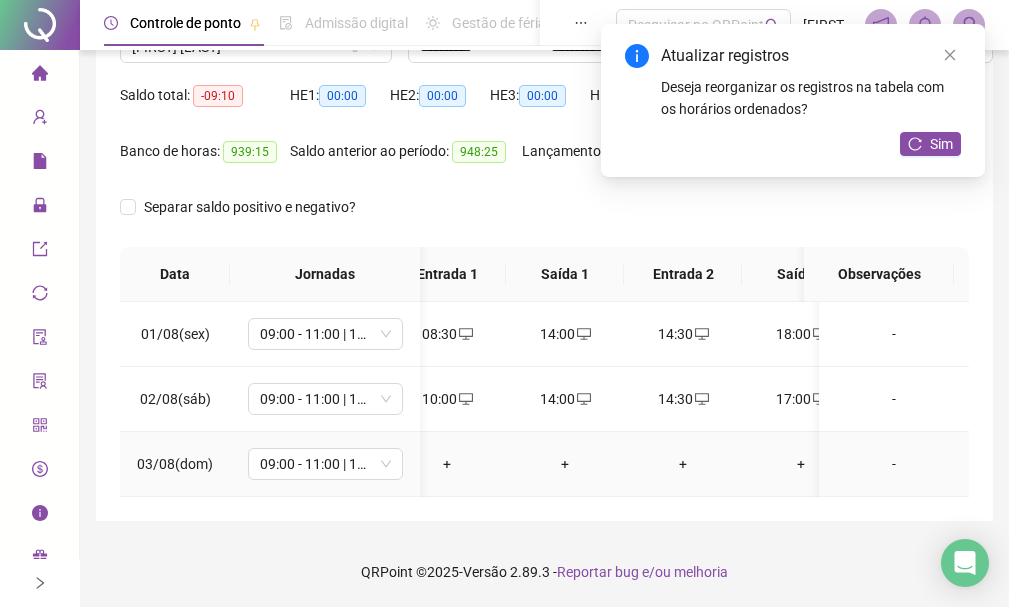 click on "+" at bounding box center (447, 464) 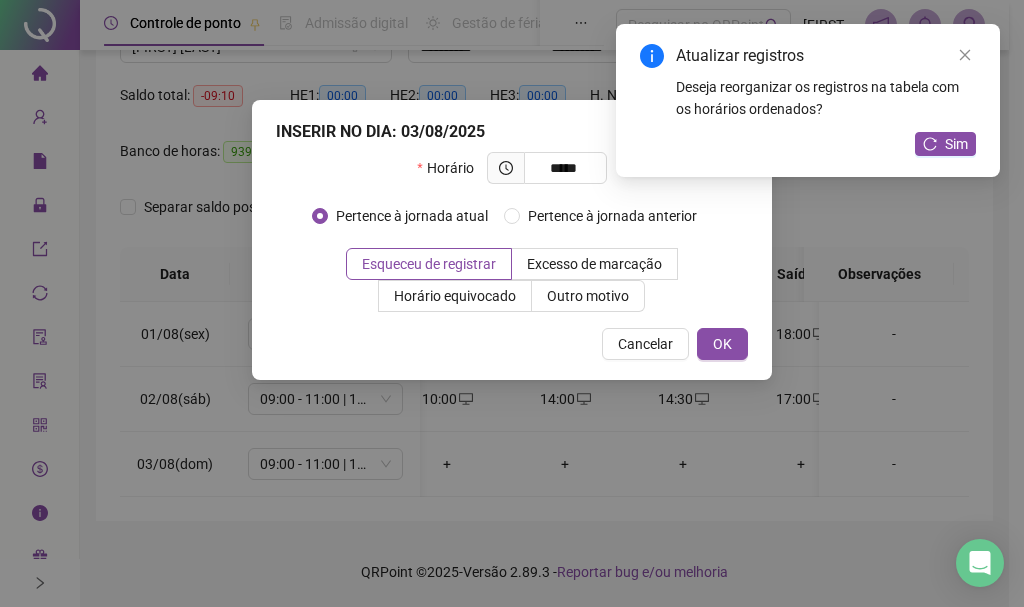 type on "*****" 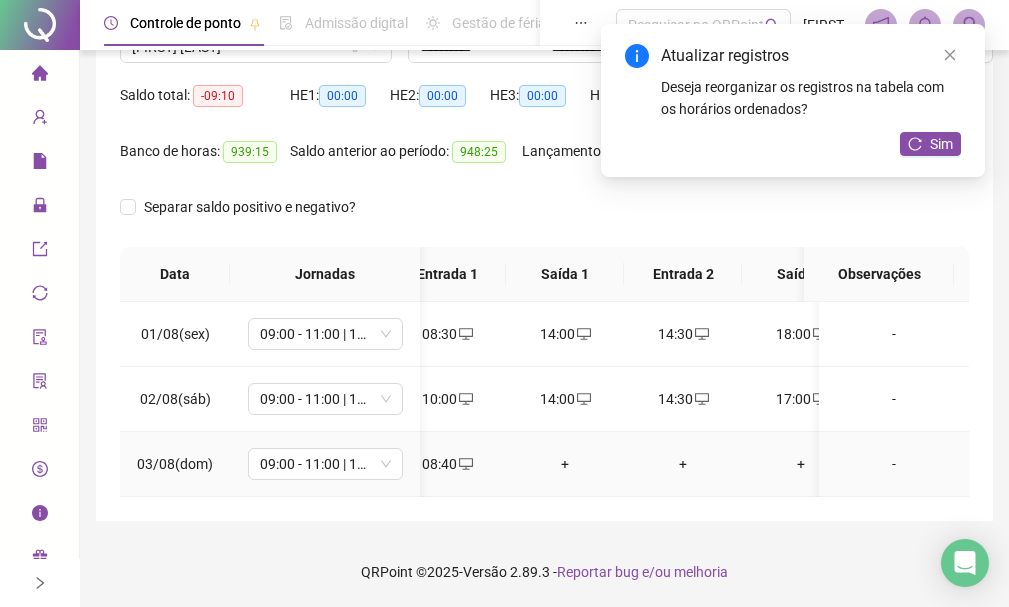 click on "+" at bounding box center [565, 464] 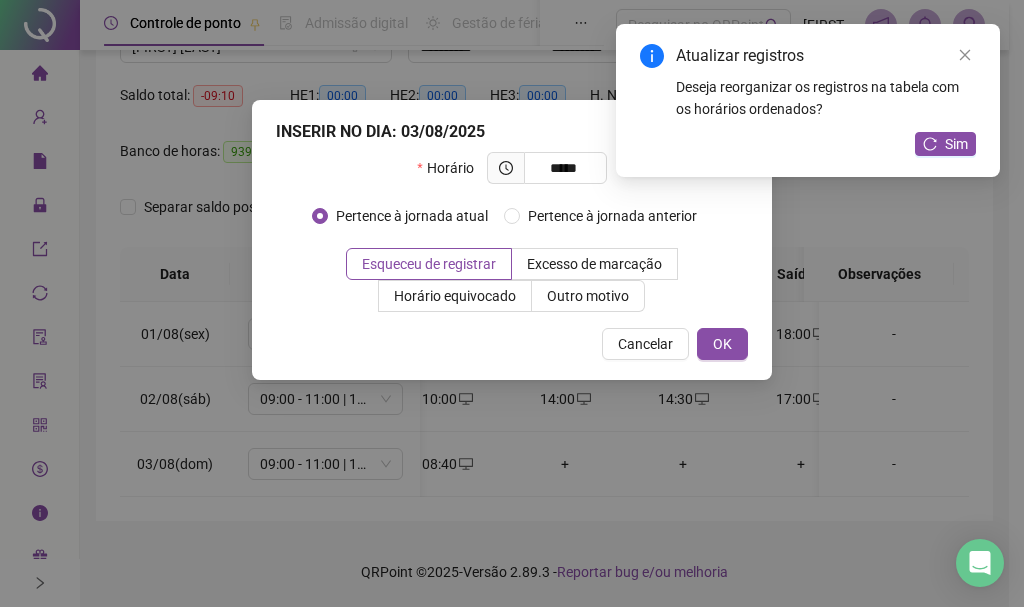 type on "*****" 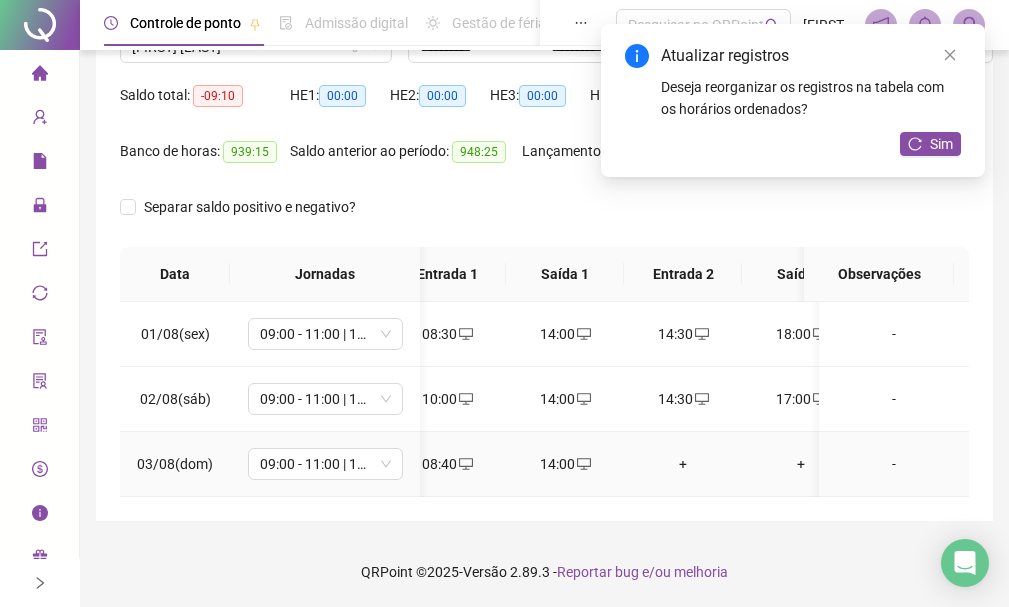 click on "+" at bounding box center [683, 464] 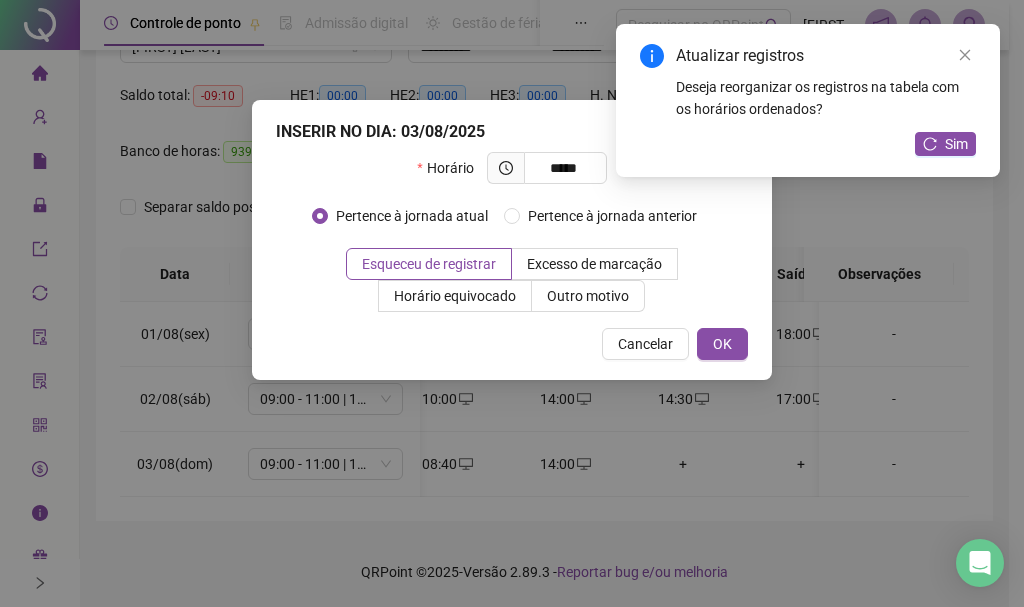 type on "*****" 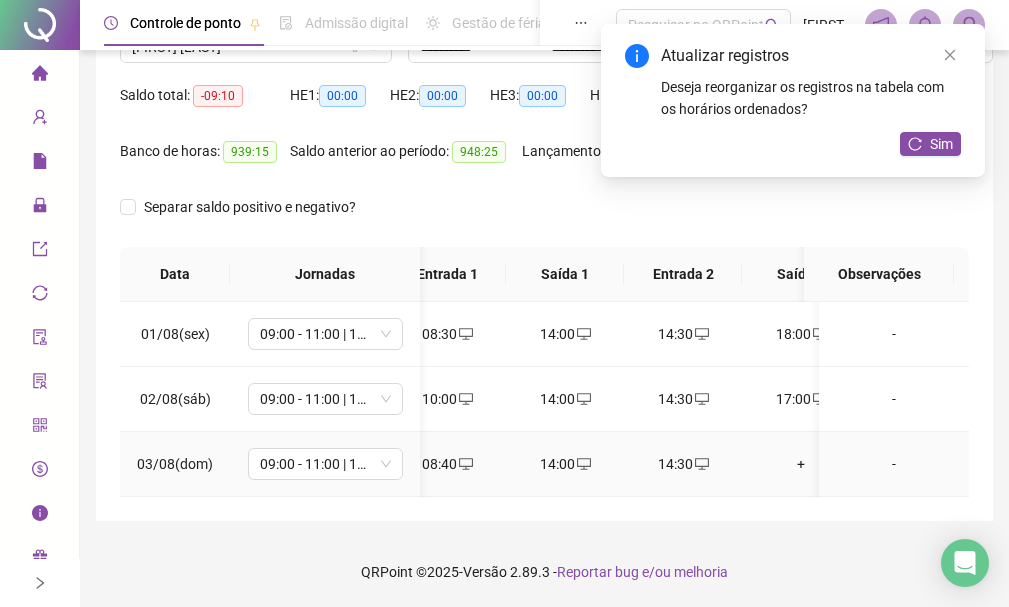 click on "+" at bounding box center (801, 464) 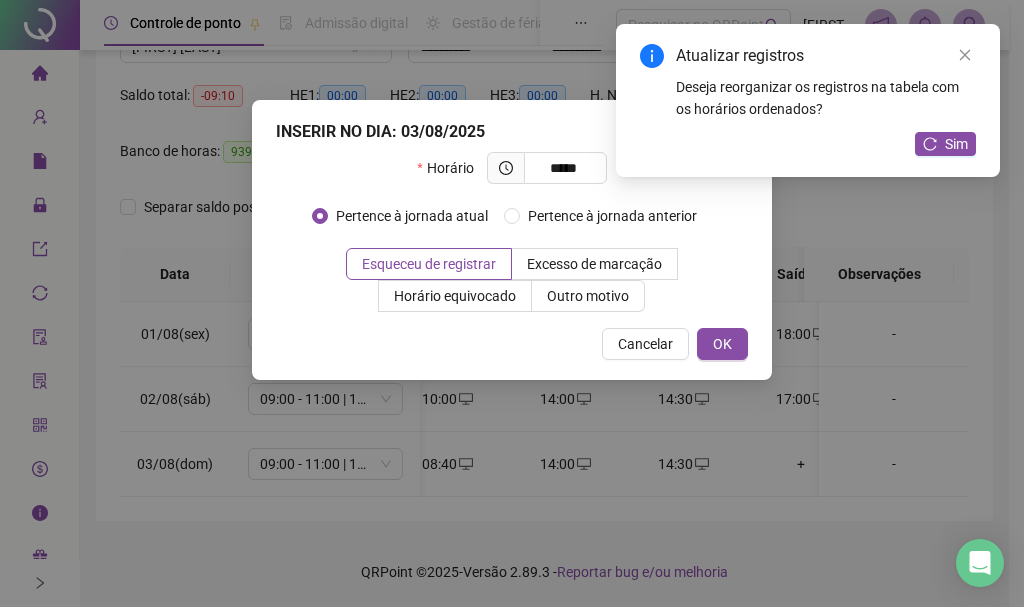 type on "*****" 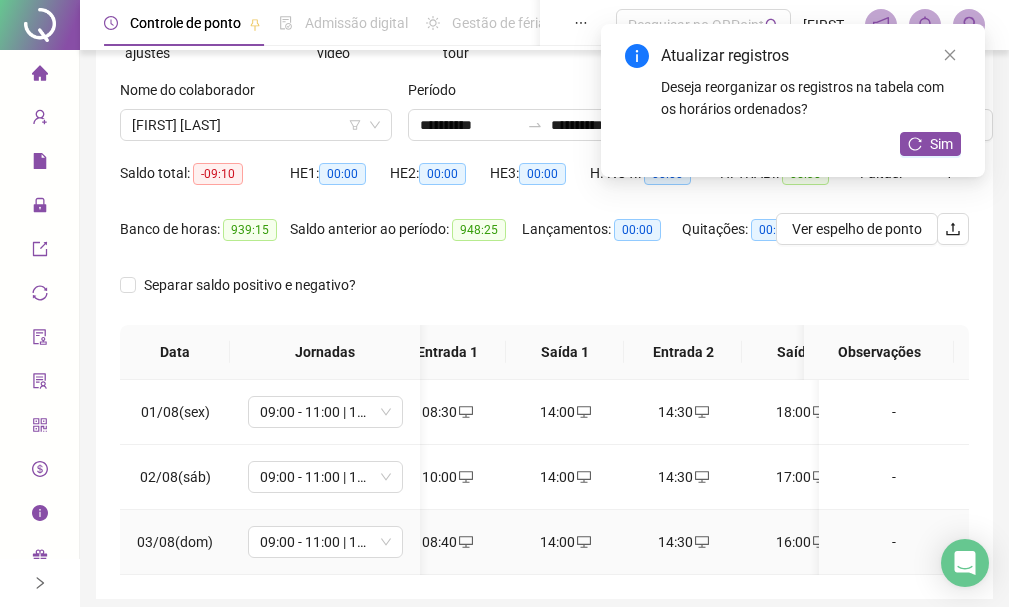 scroll, scrollTop: 0, scrollLeft: 0, axis: both 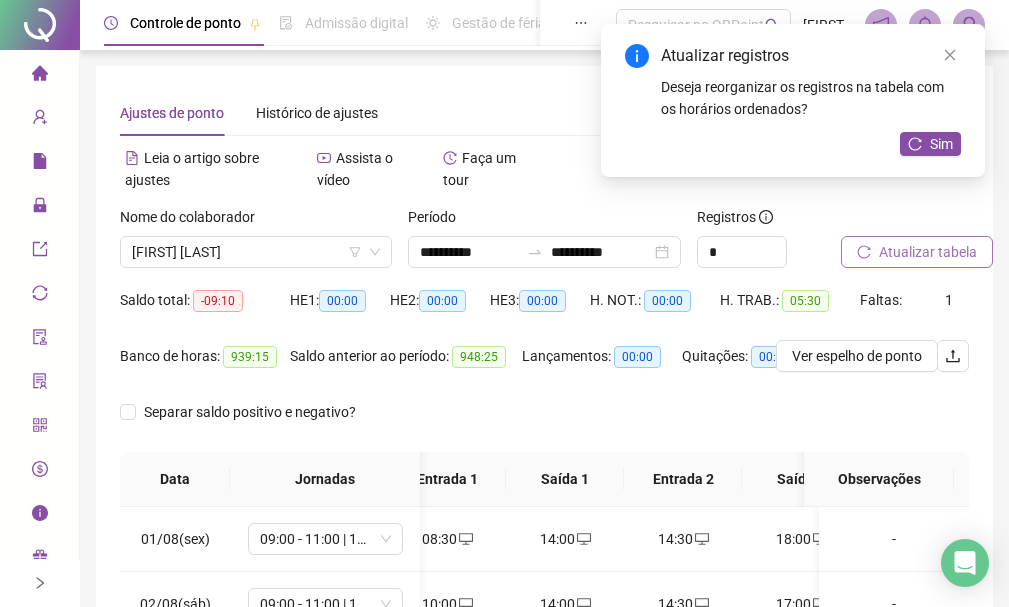 click on "Atualizar tabela" at bounding box center (928, 252) 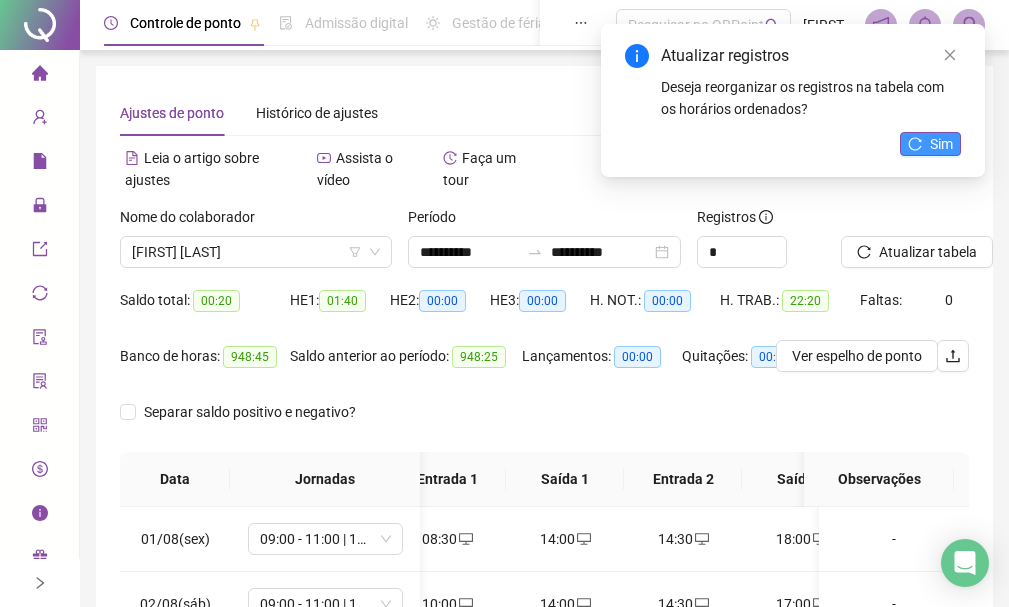 click on "Sim" at bounding box center [941, 144] 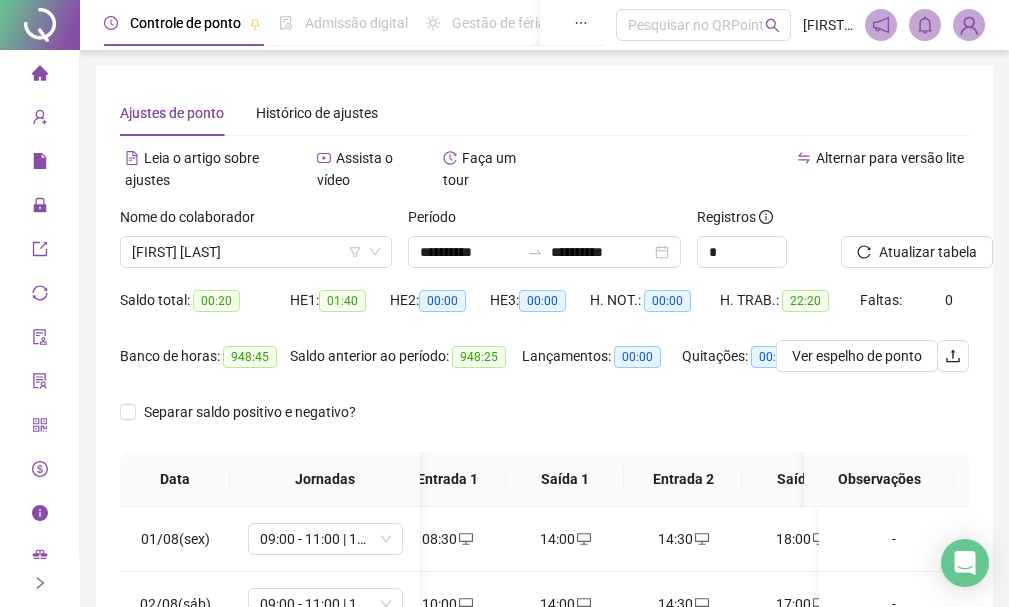 click 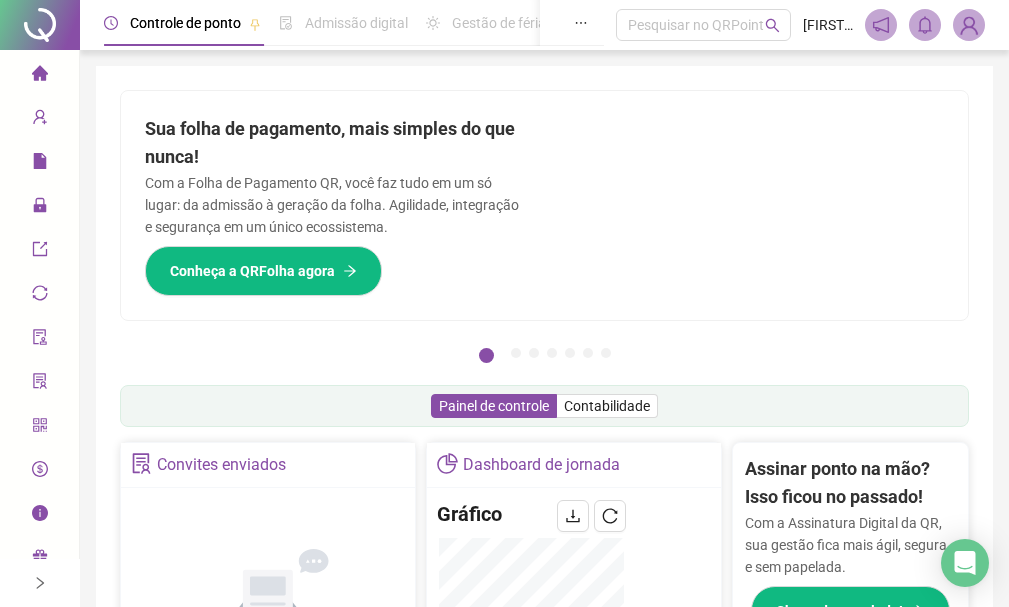 click at bounding box center [40, 583] 